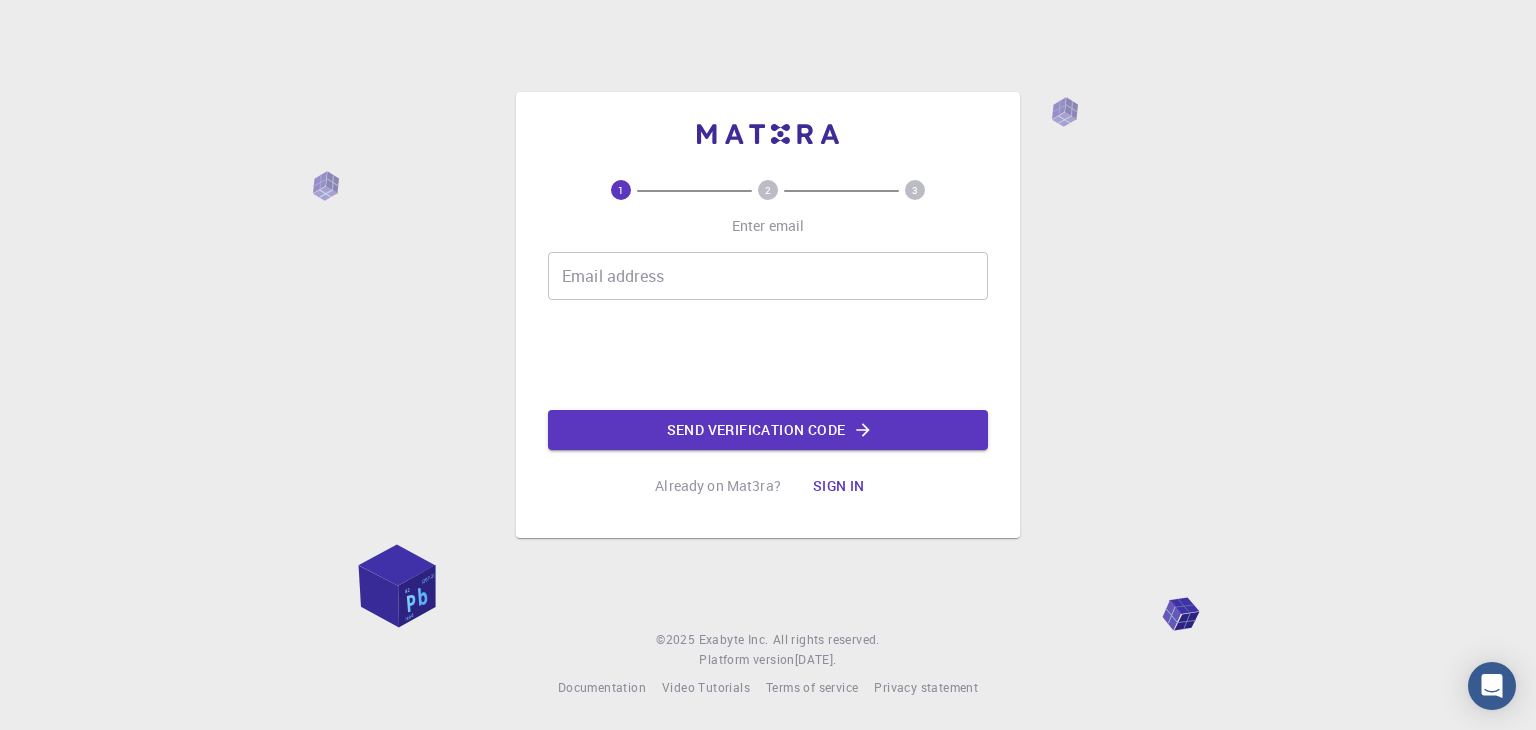 scroll, scrollTop: 0, scrollLeft: 0, axis: both 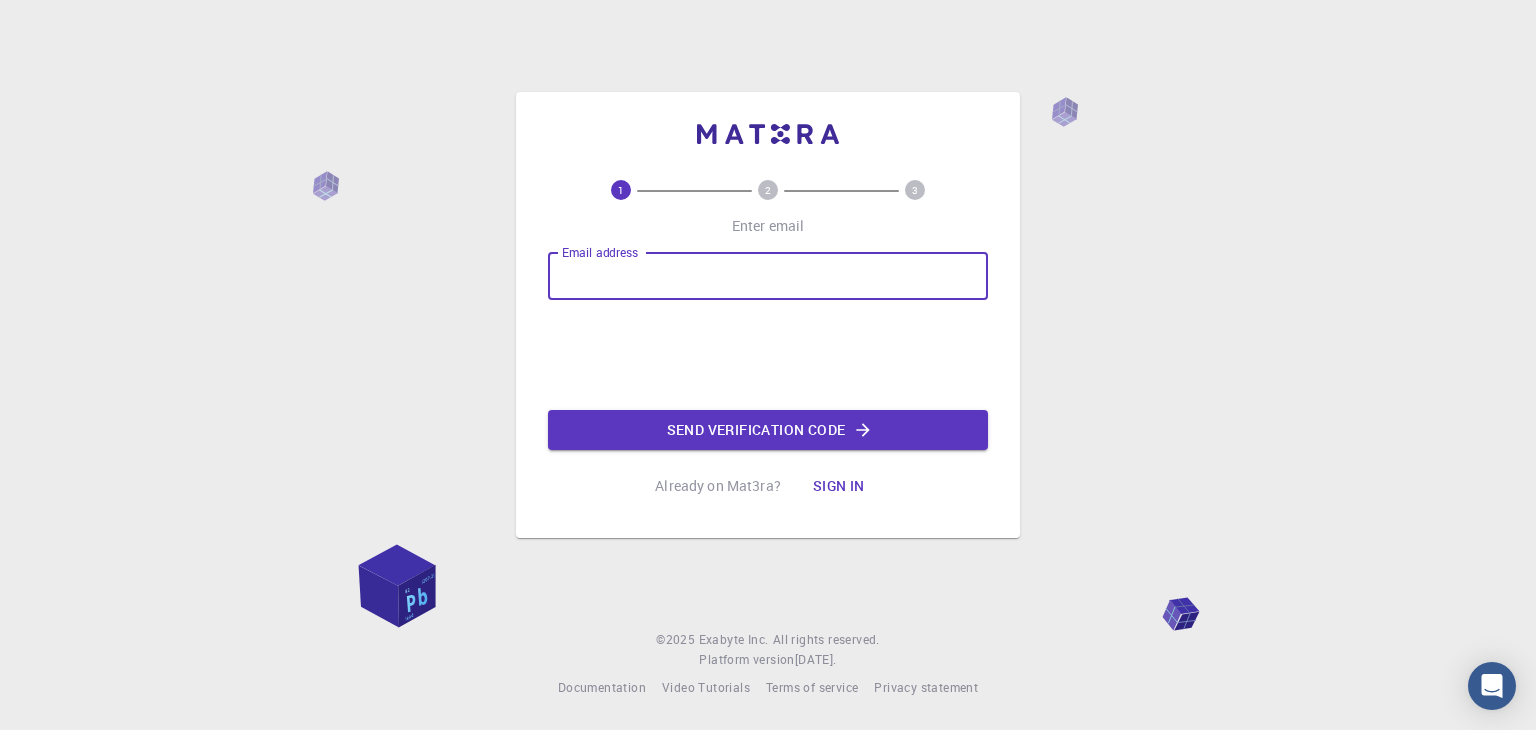 click on "Email address" at bounding box center (768, 276) 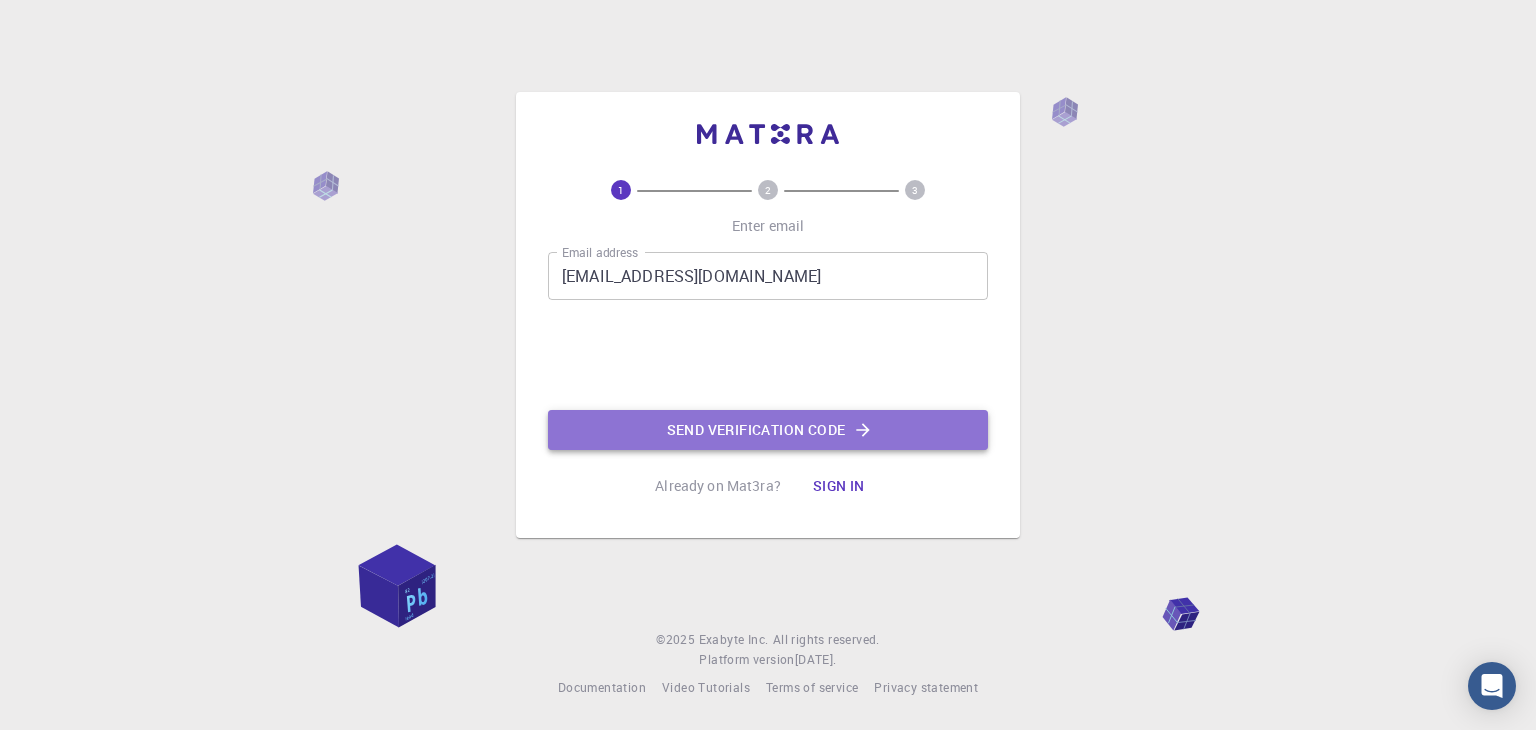 click on "Send verification code" 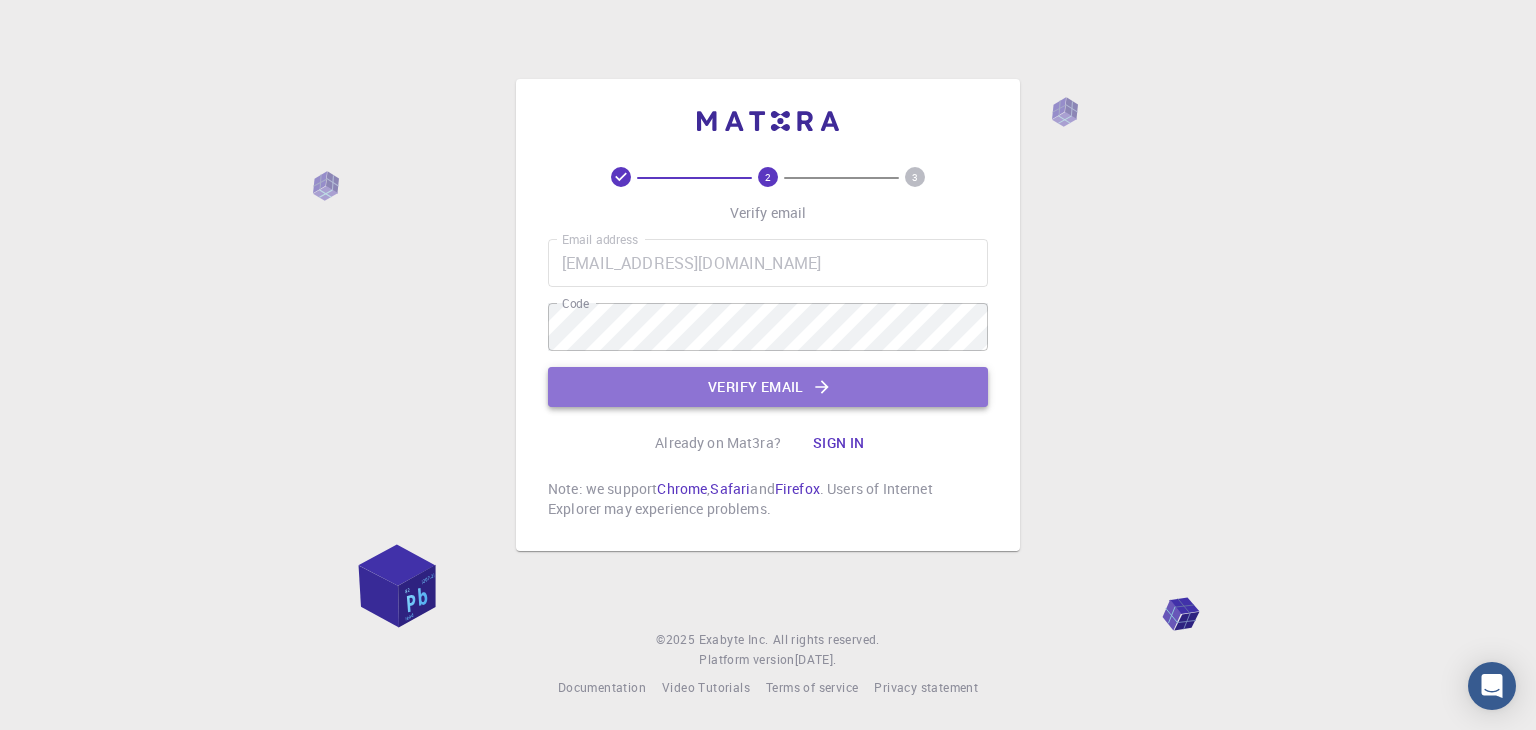 click 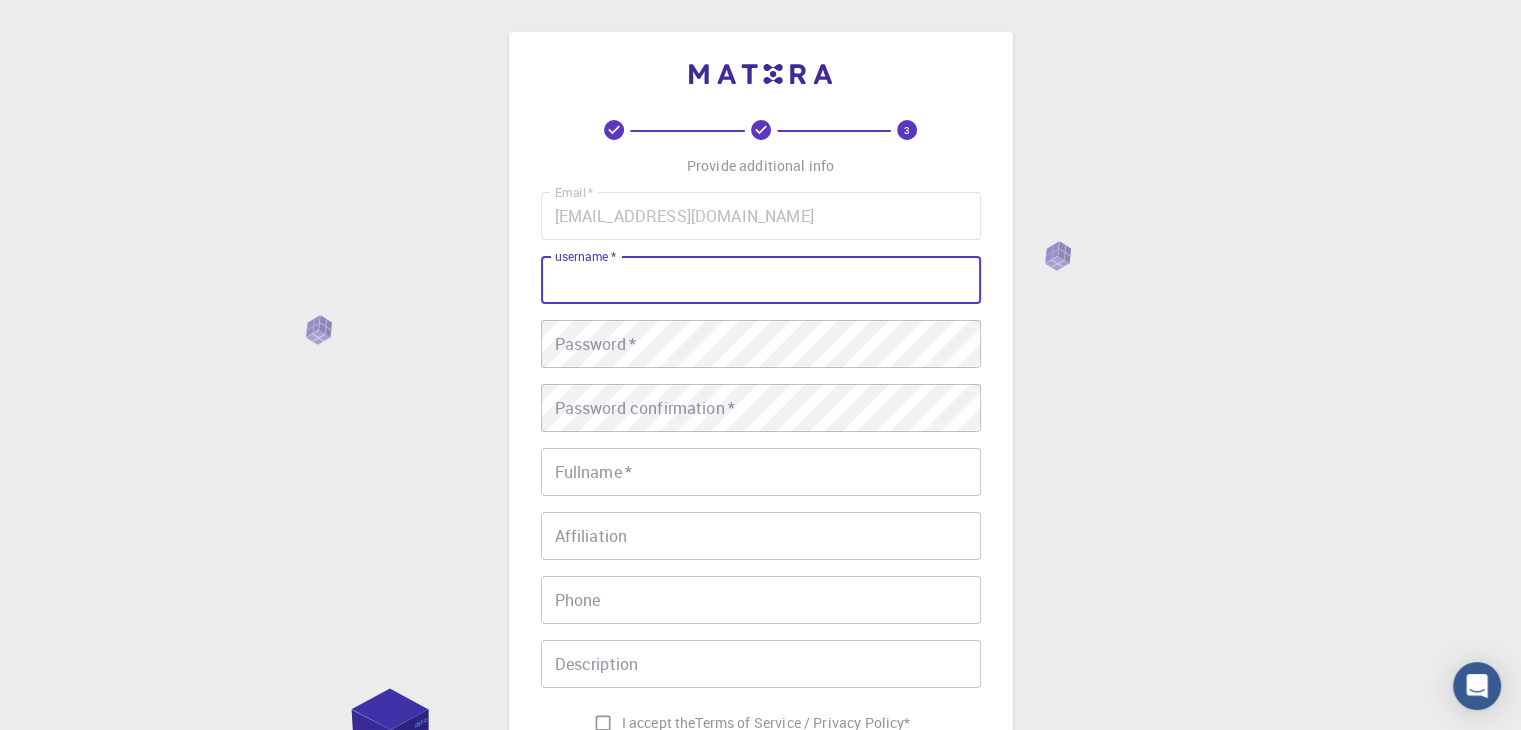 click on "username   *" at bounding box center (761, 280) 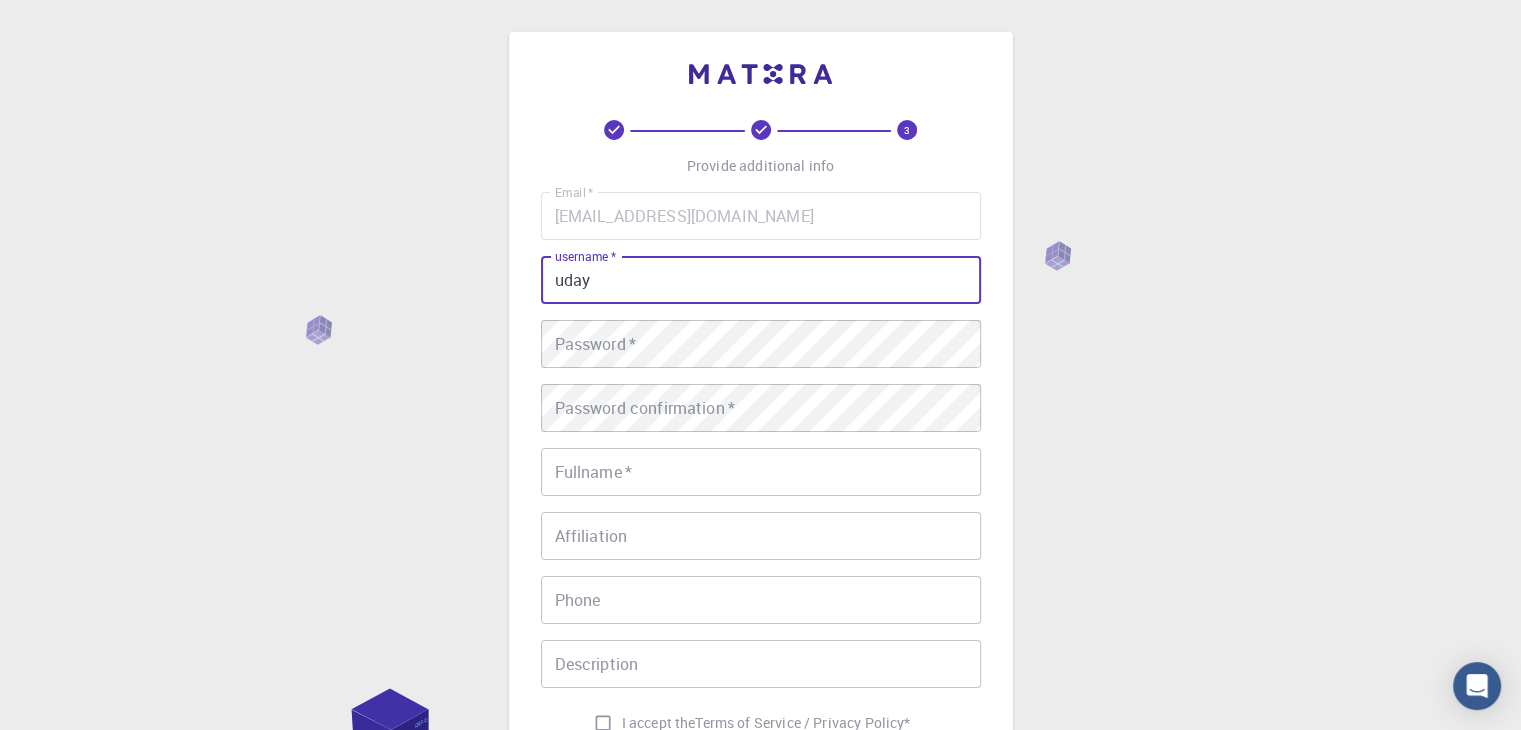 type on "uday" 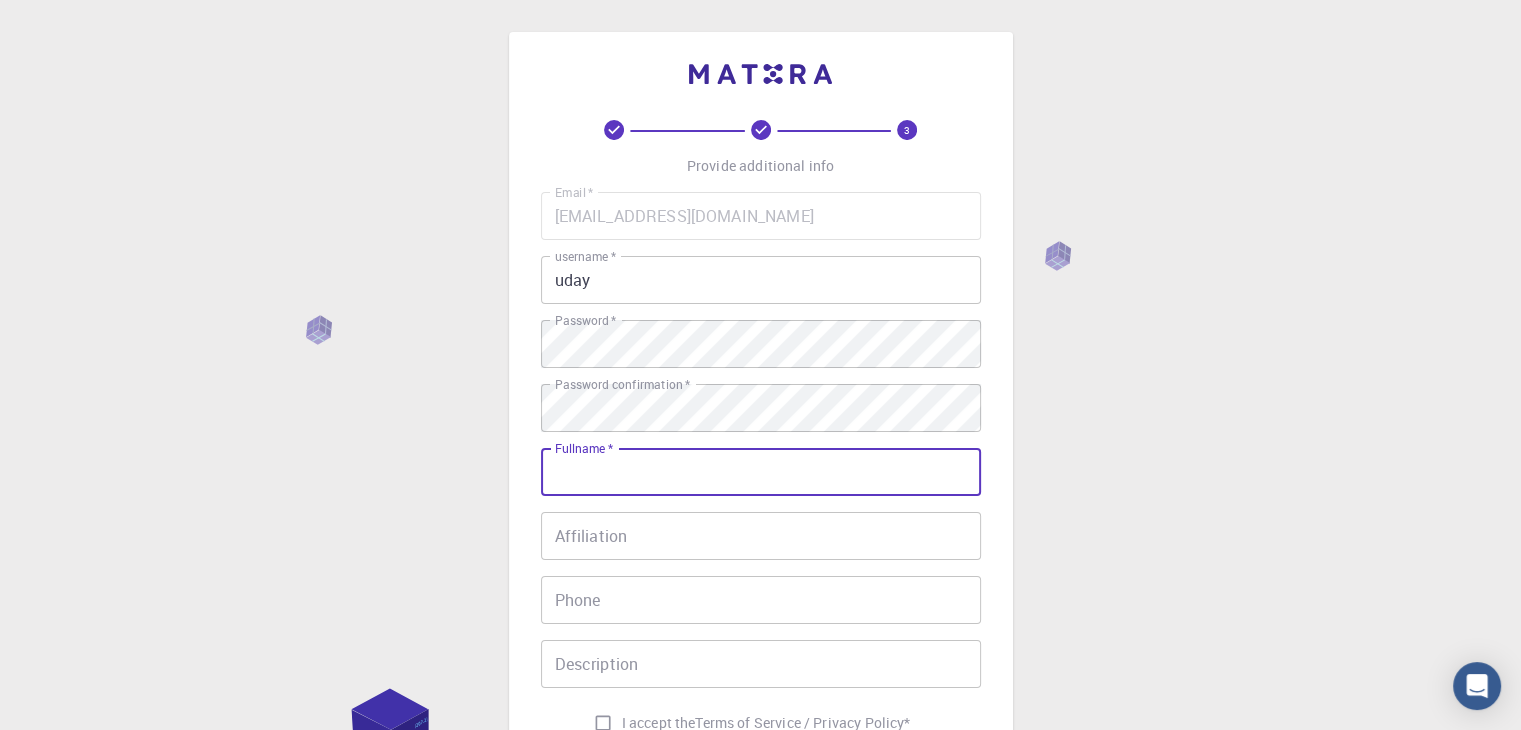 click on "Fullname   *" at bounding box center (761, 472) 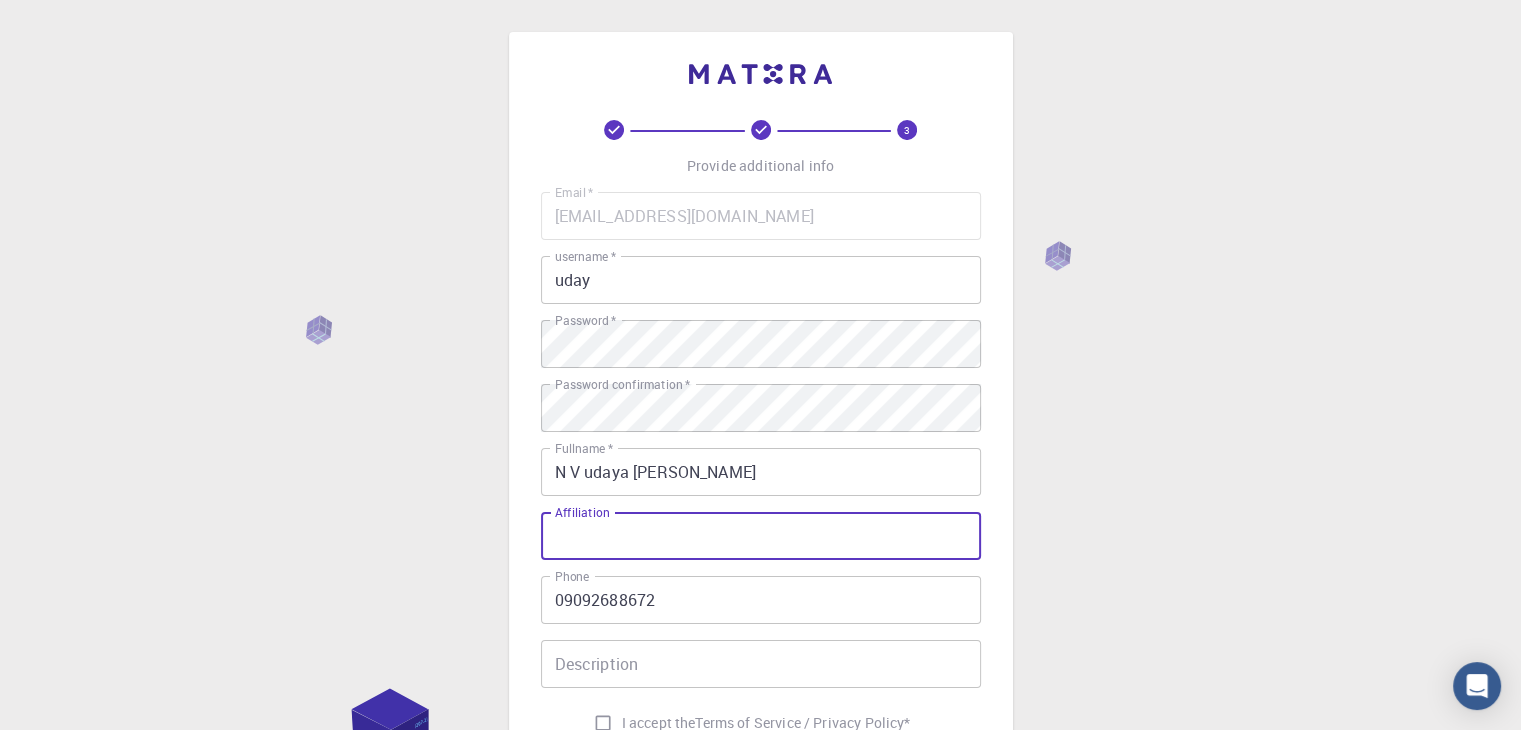 click on "Affiliation" at bounding box center (761, 536) 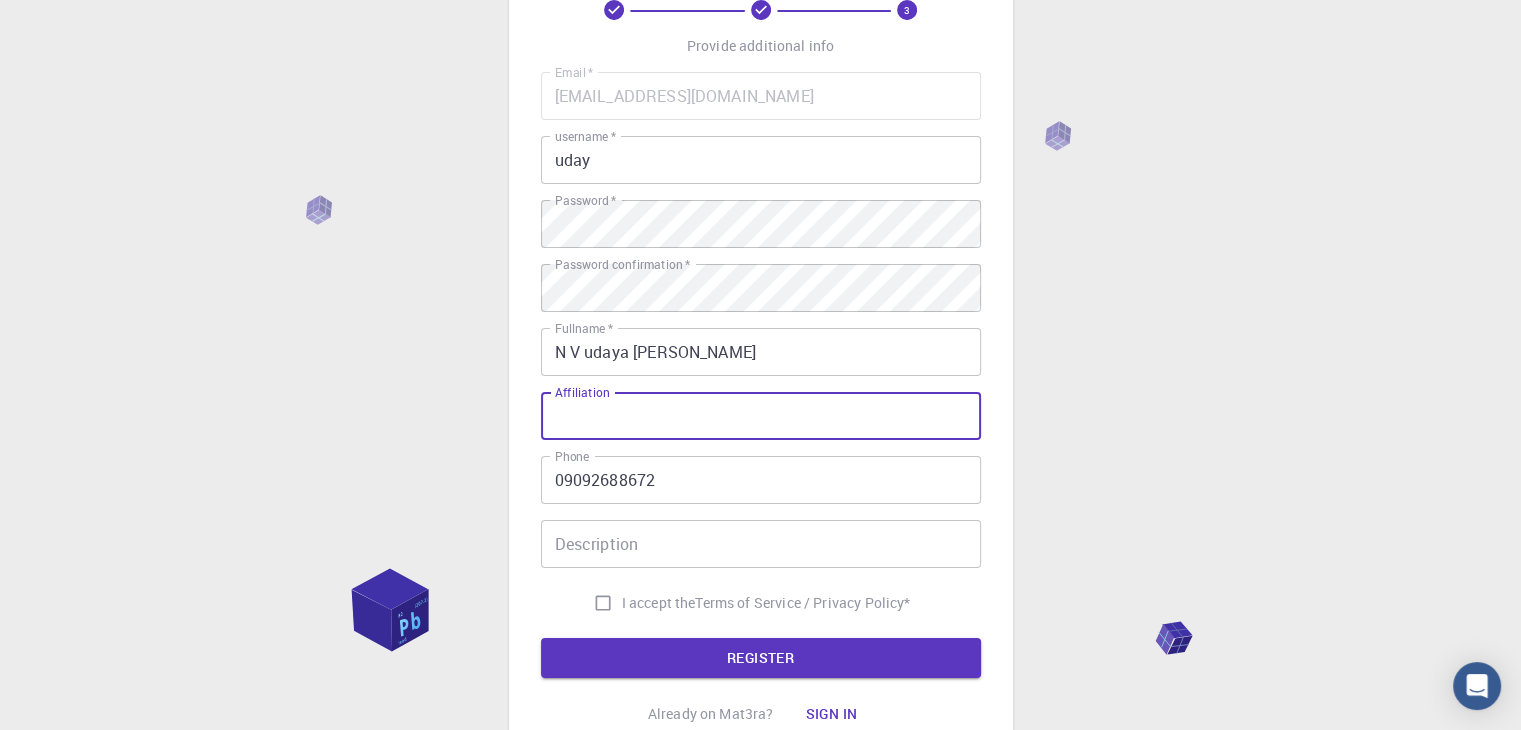 scroll, scrollTop: 150, scrollLeft: 0, axis: vertical 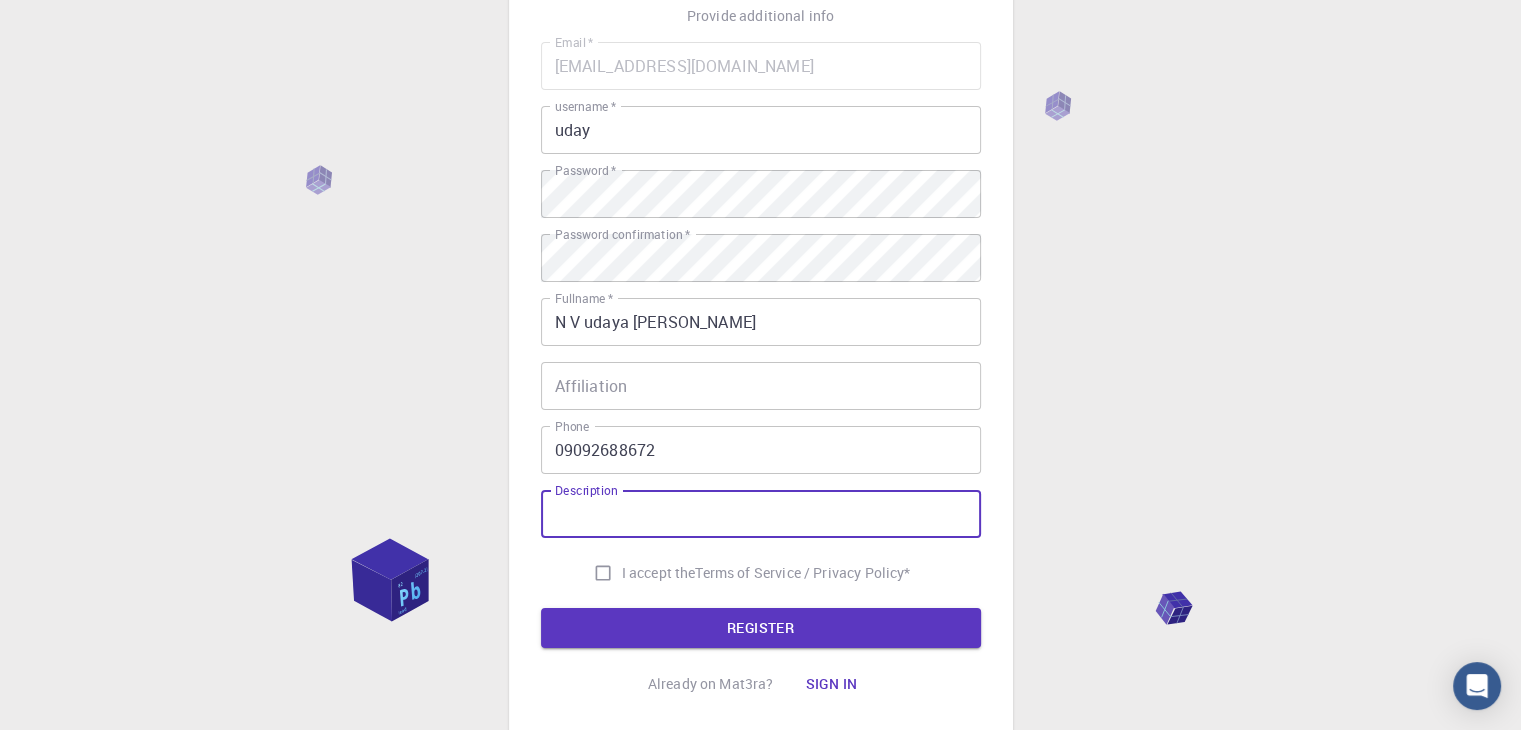 click on "Description" at bounding box center (761, 514) 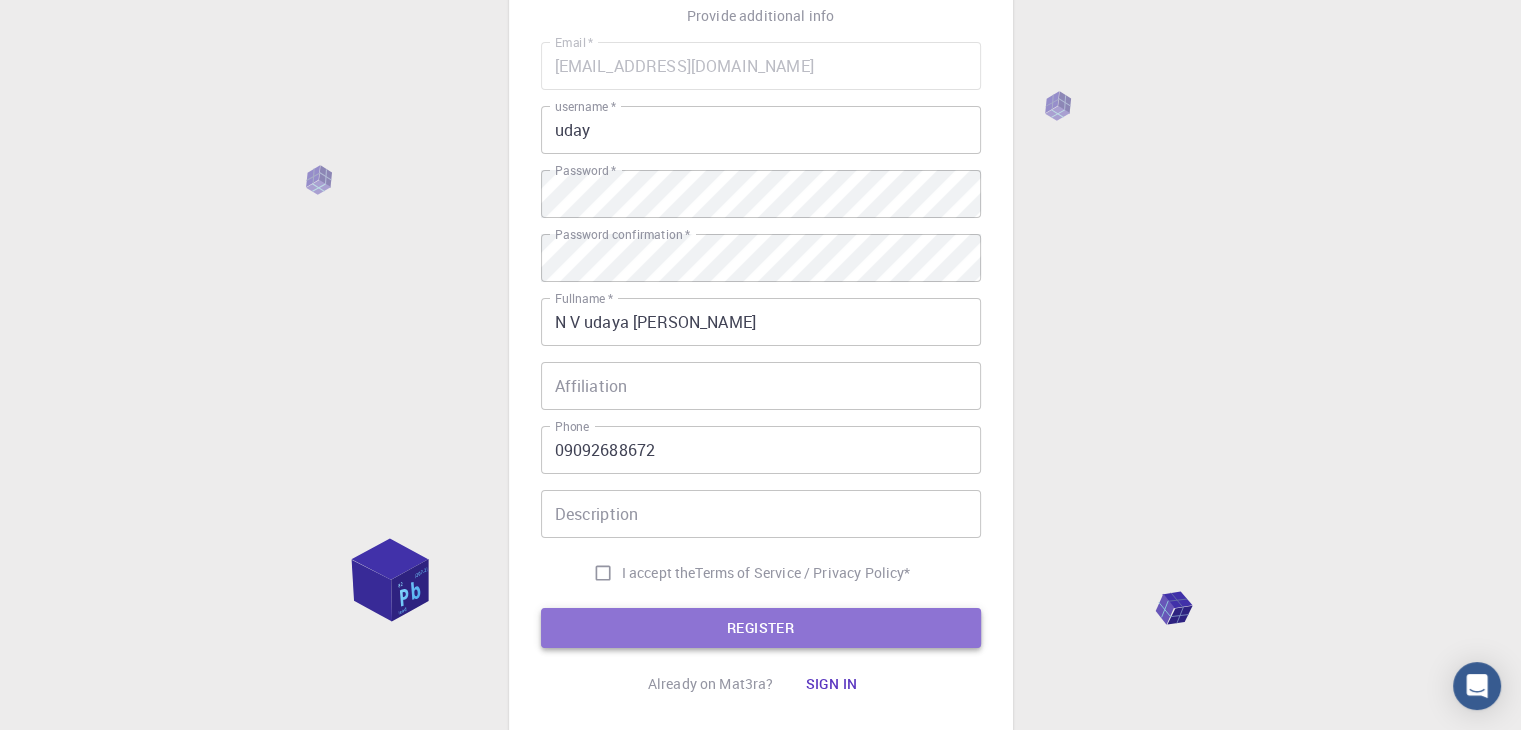 click on "REGISTER" at bounding box center [761, 628] 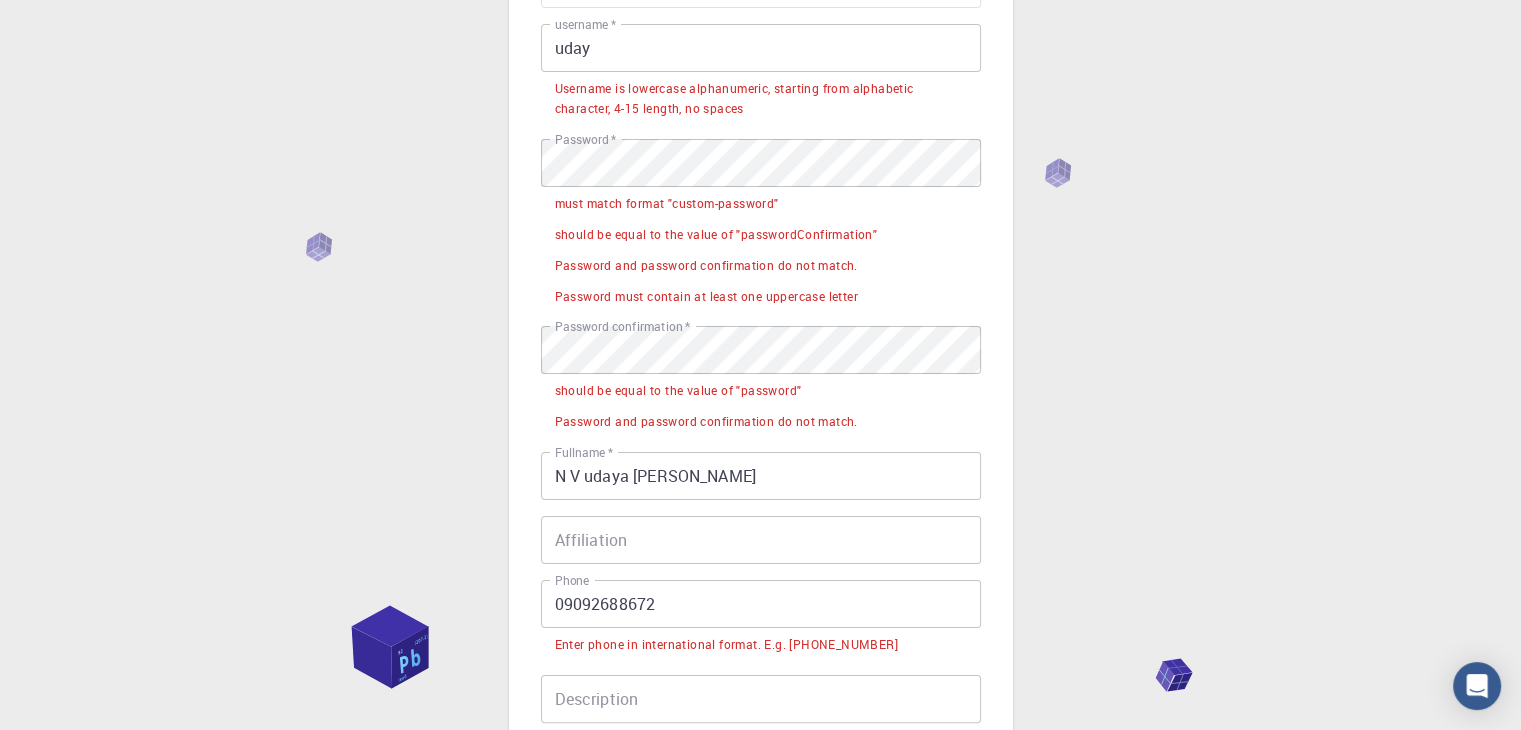 scroll, scrollTop: 234, scrollLeft: 0, axis: vertical 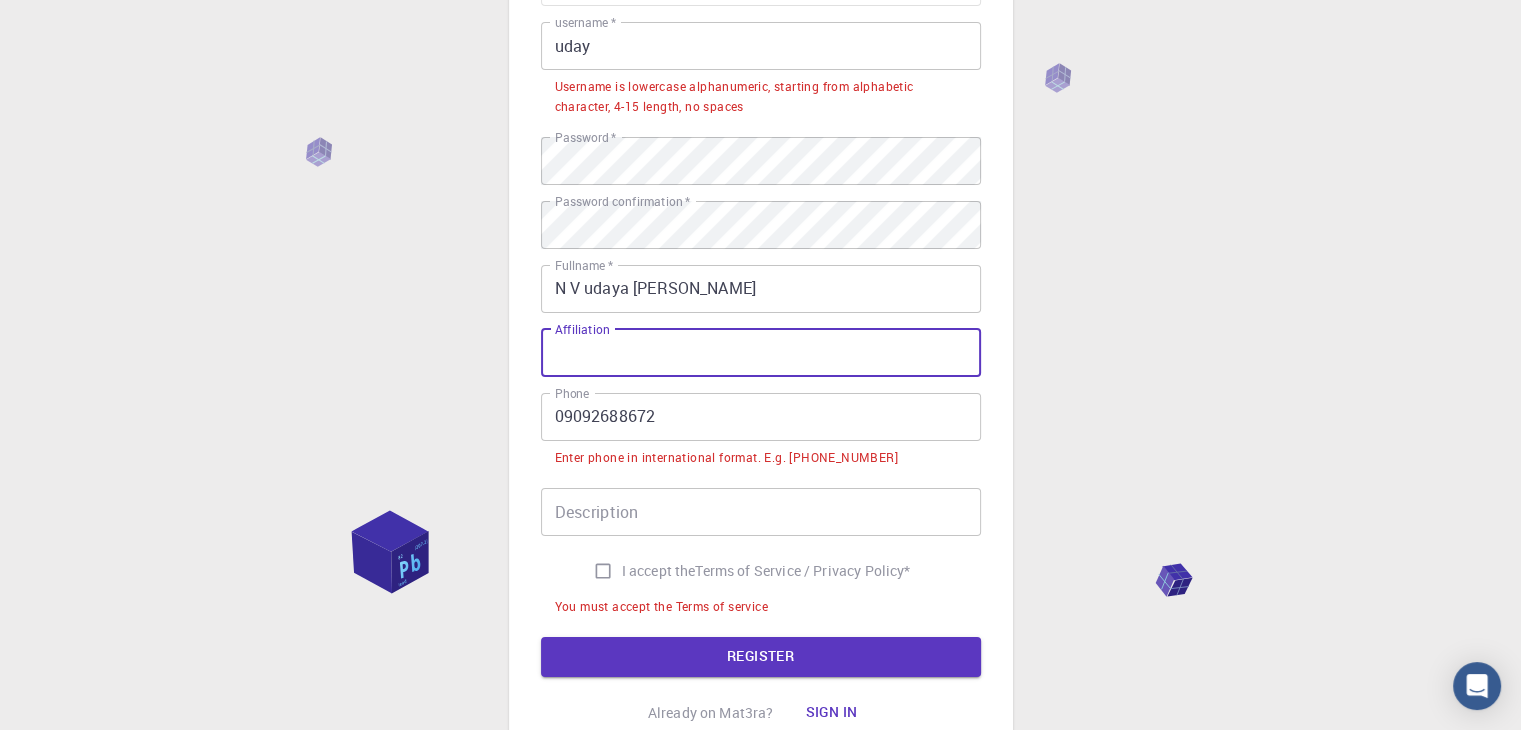 click on "Affiliation" at bounding box center [761, 353] 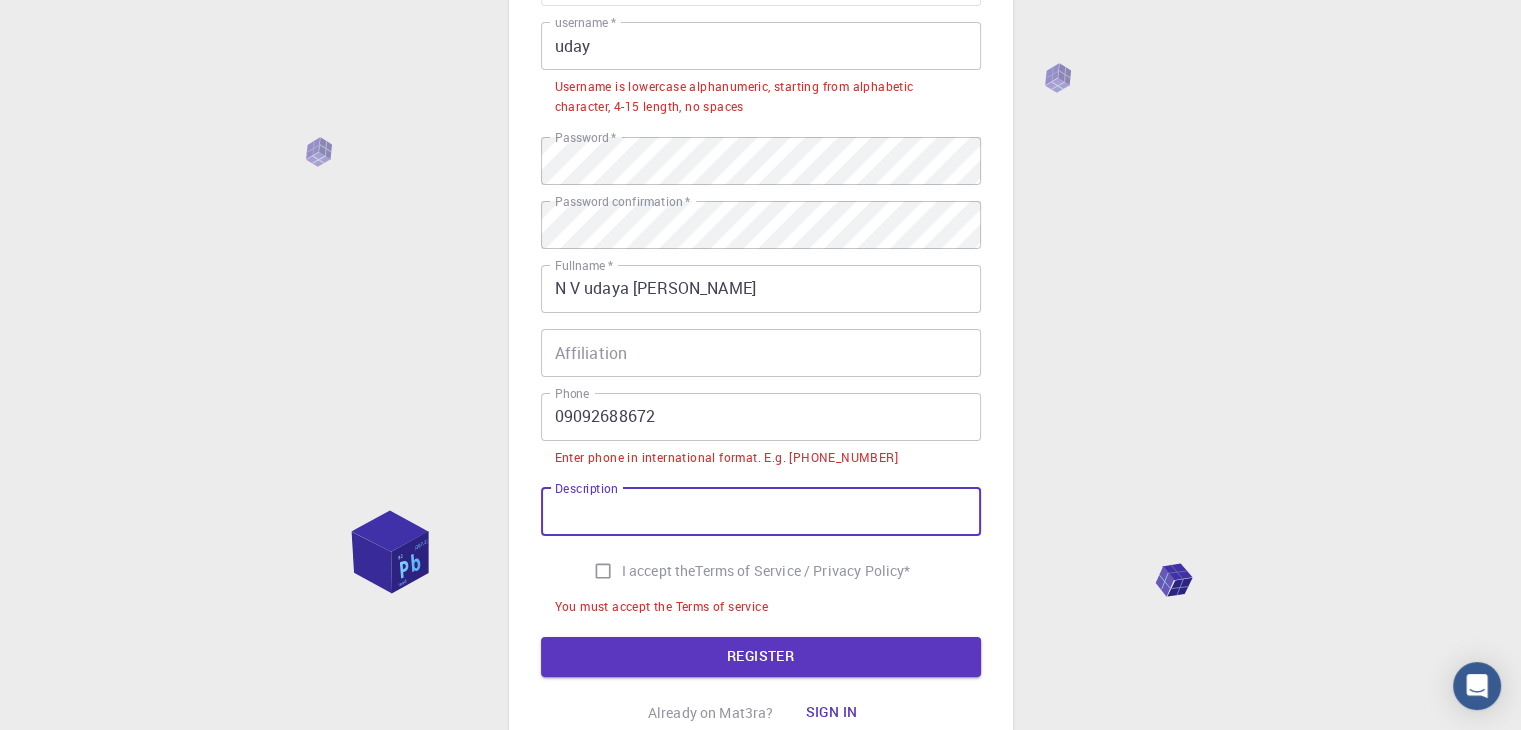 click on "Description" at bounding box center (761, 512) 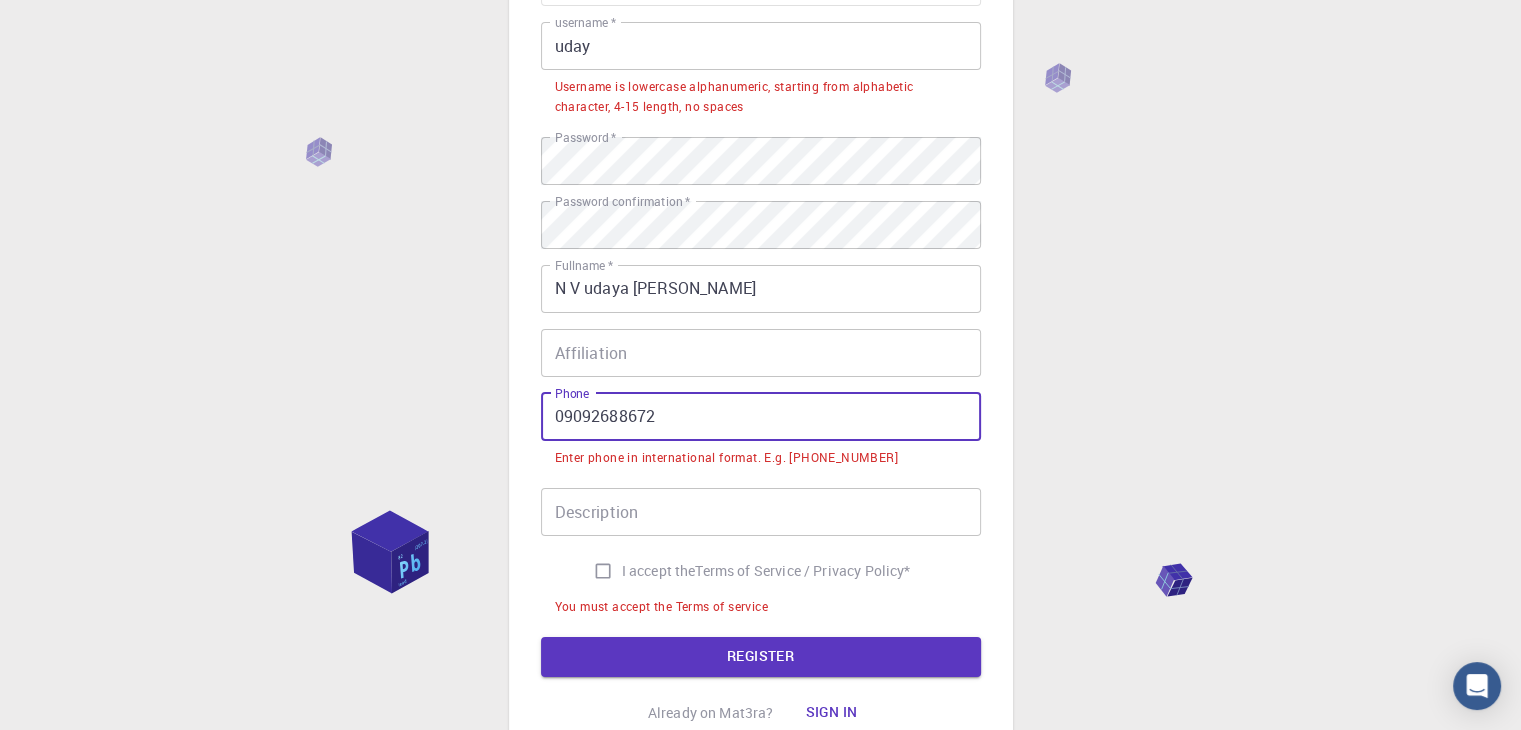 click on "09092688672" at bounding box center [761, 417] 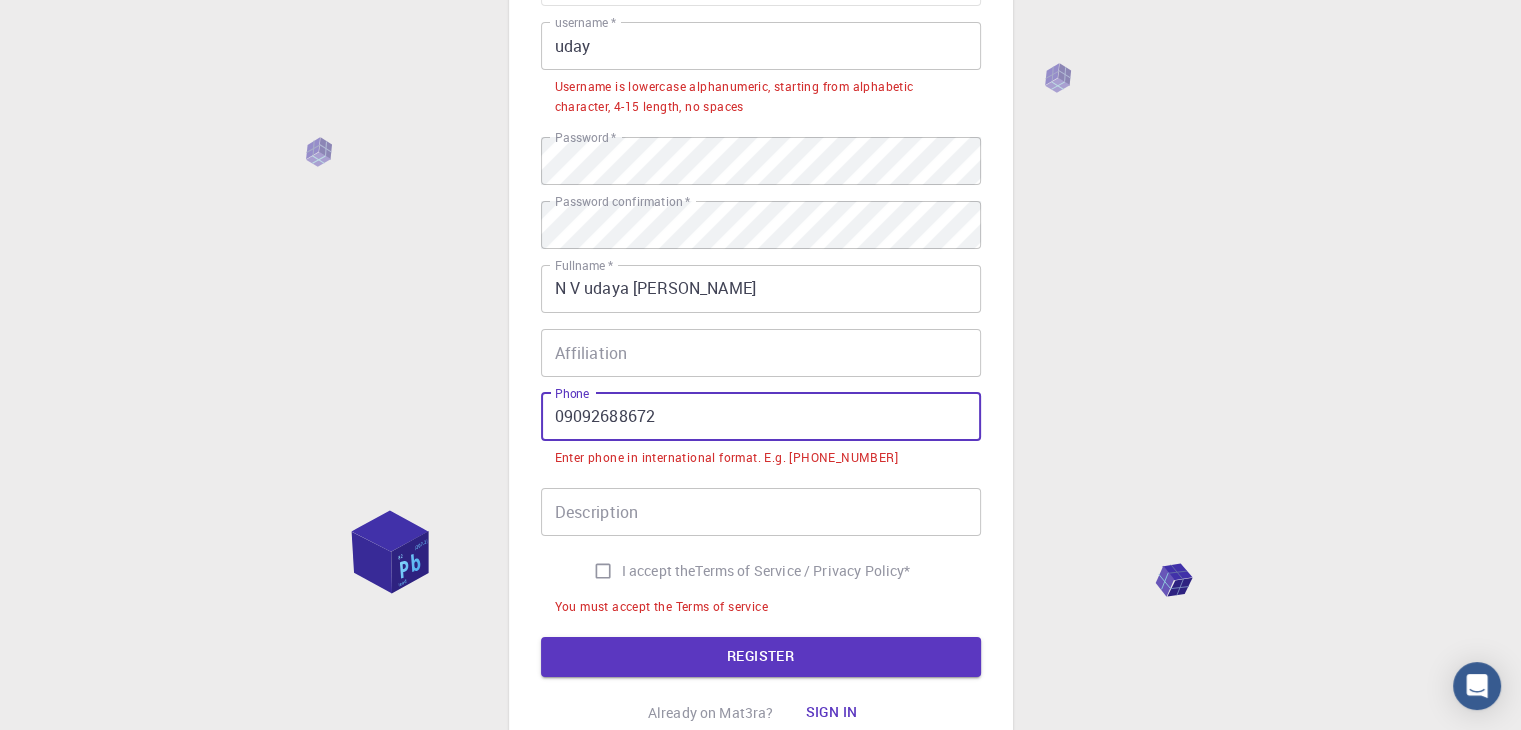 click on "09092688672" at bounding box center [761, 417] 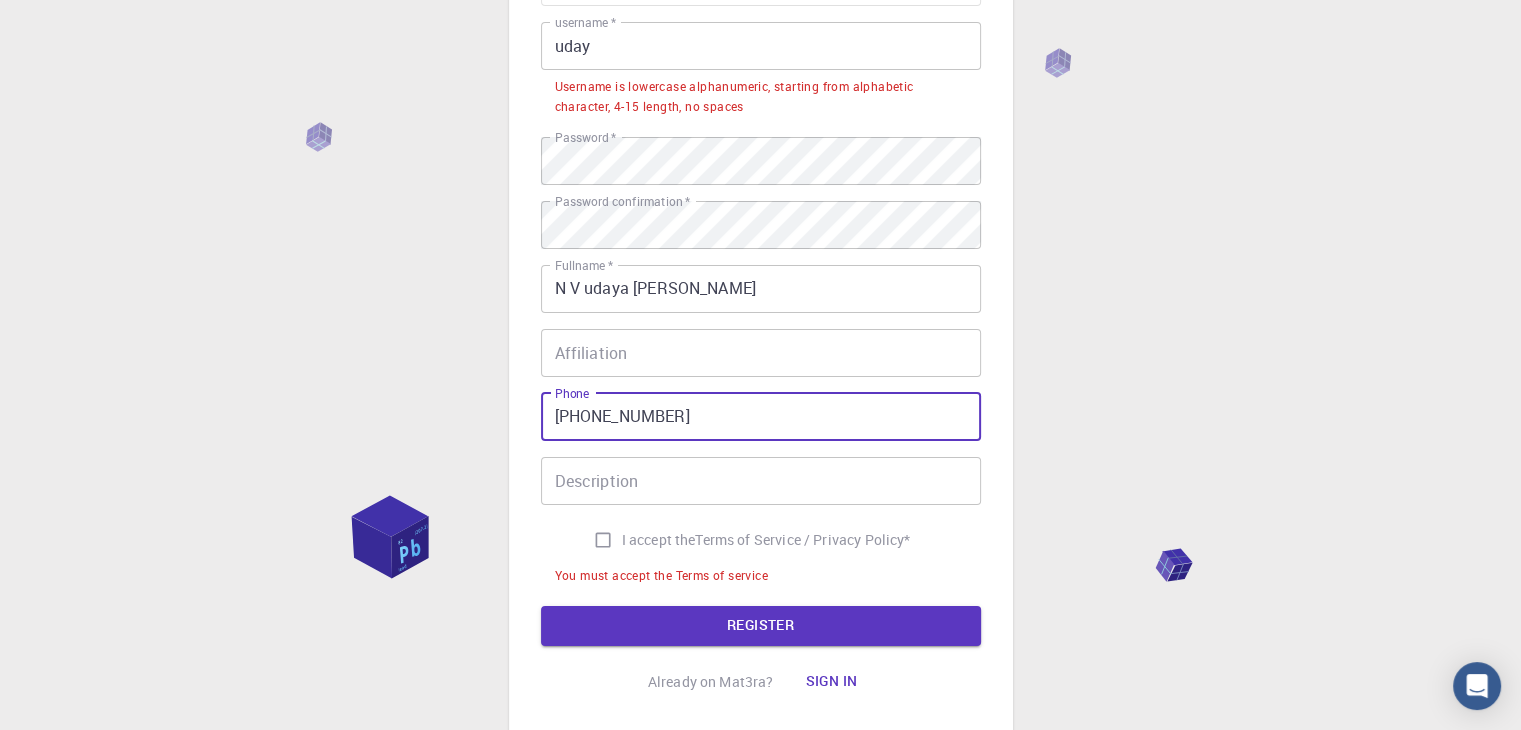 type on "[PHONE_NUMBER]" 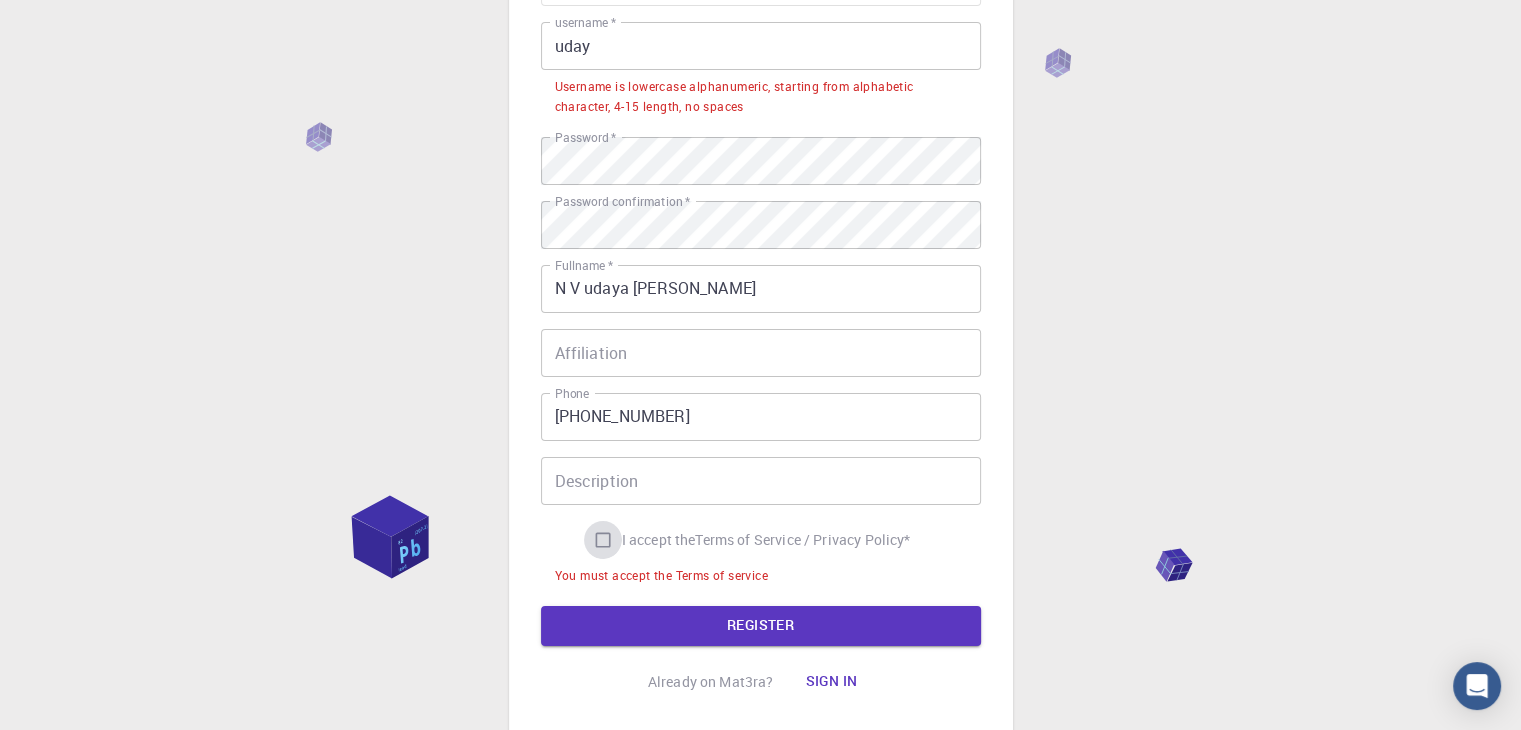 click on "I accept the  Terms of Service / Privacy Policy  *" at bounding box center [603, 540] 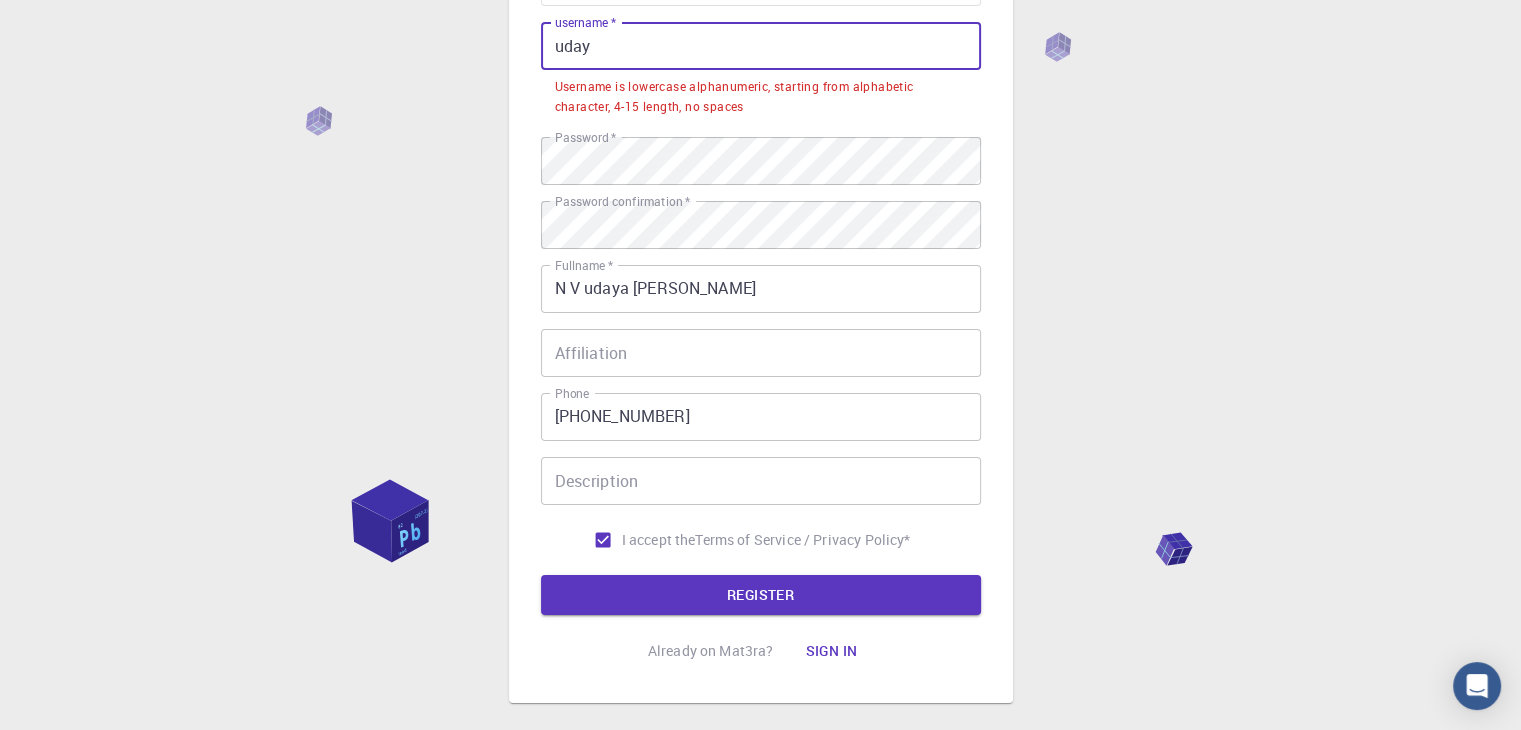 click on "uday" at bounding box center [761, 46] 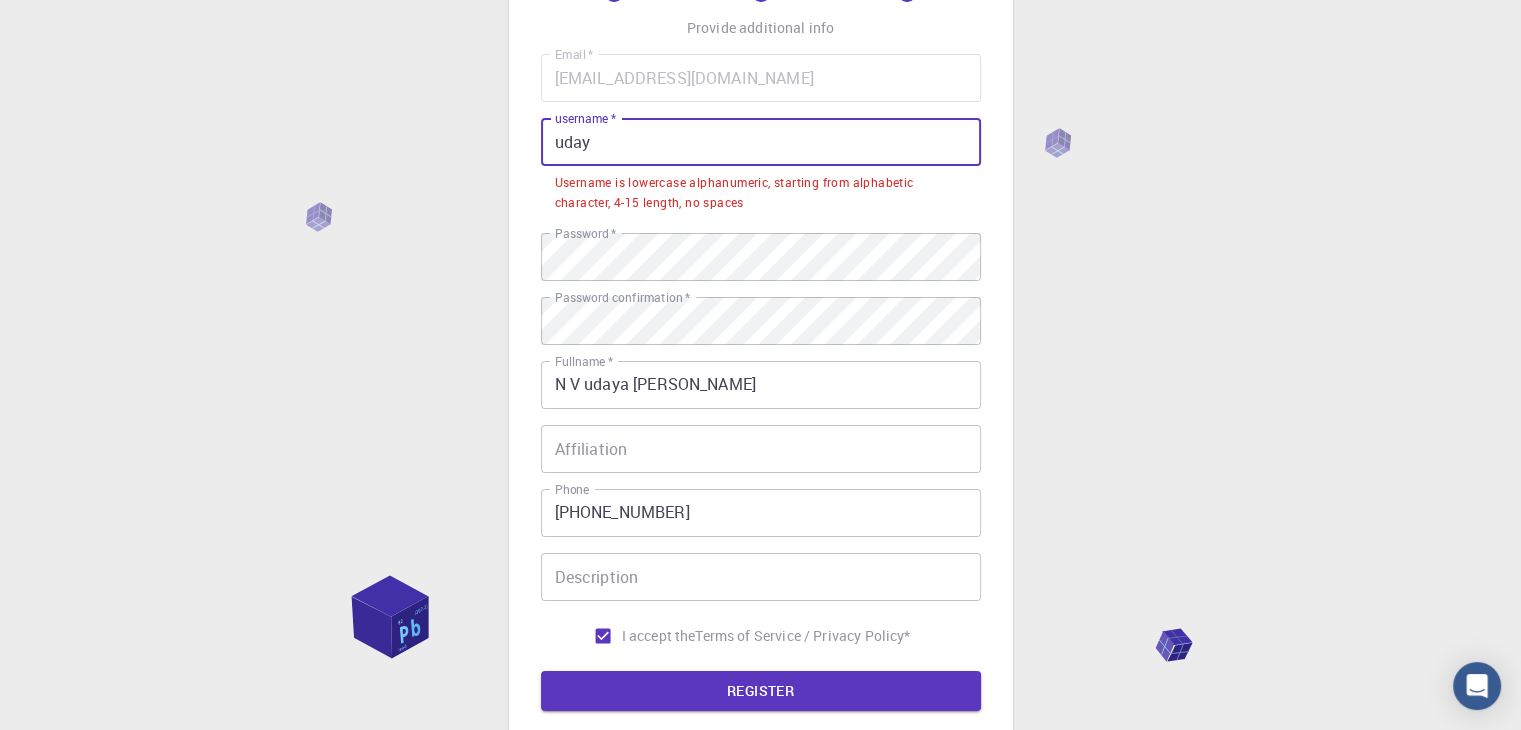 scroll, scrollTop: 106, scrollLeft: 0, axis: vertical 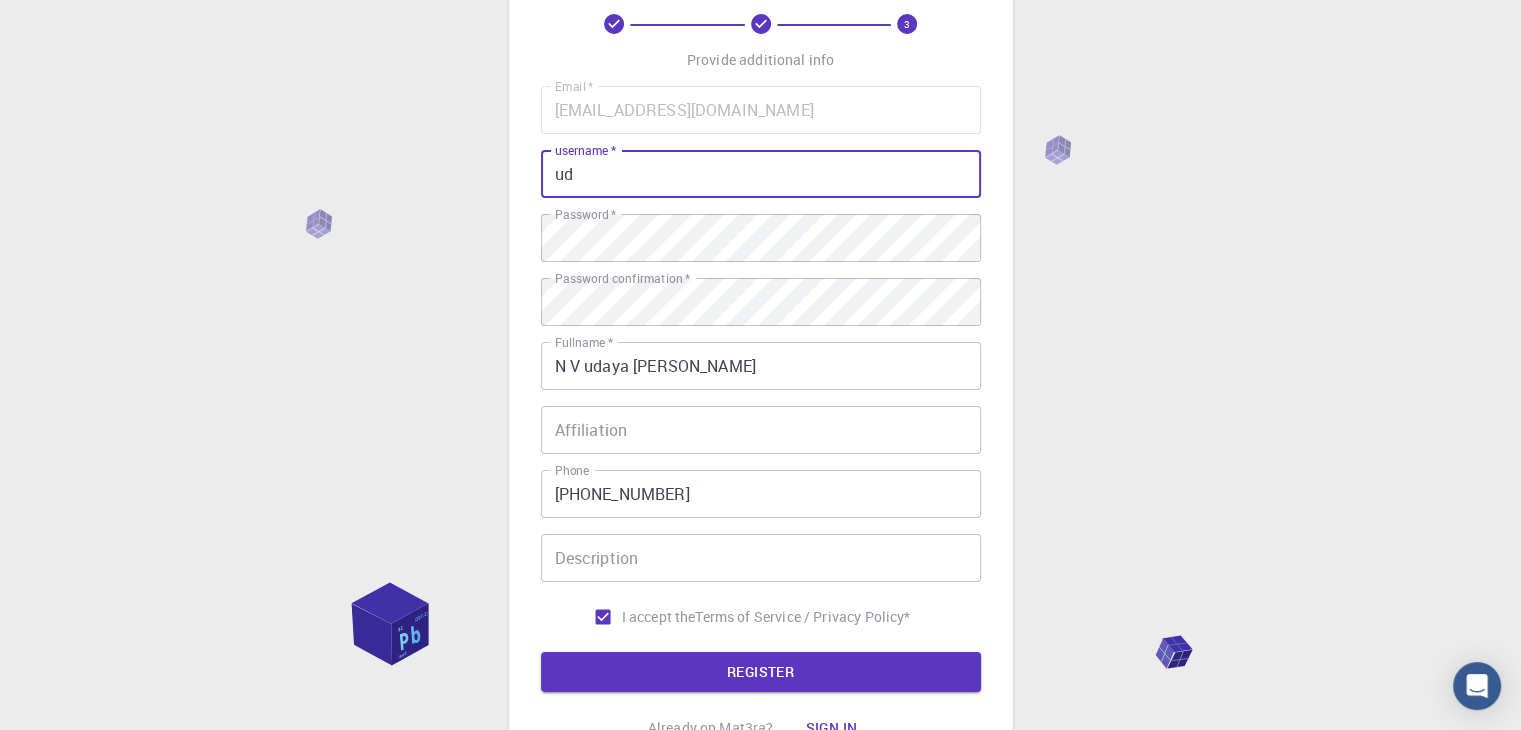 type on "u" 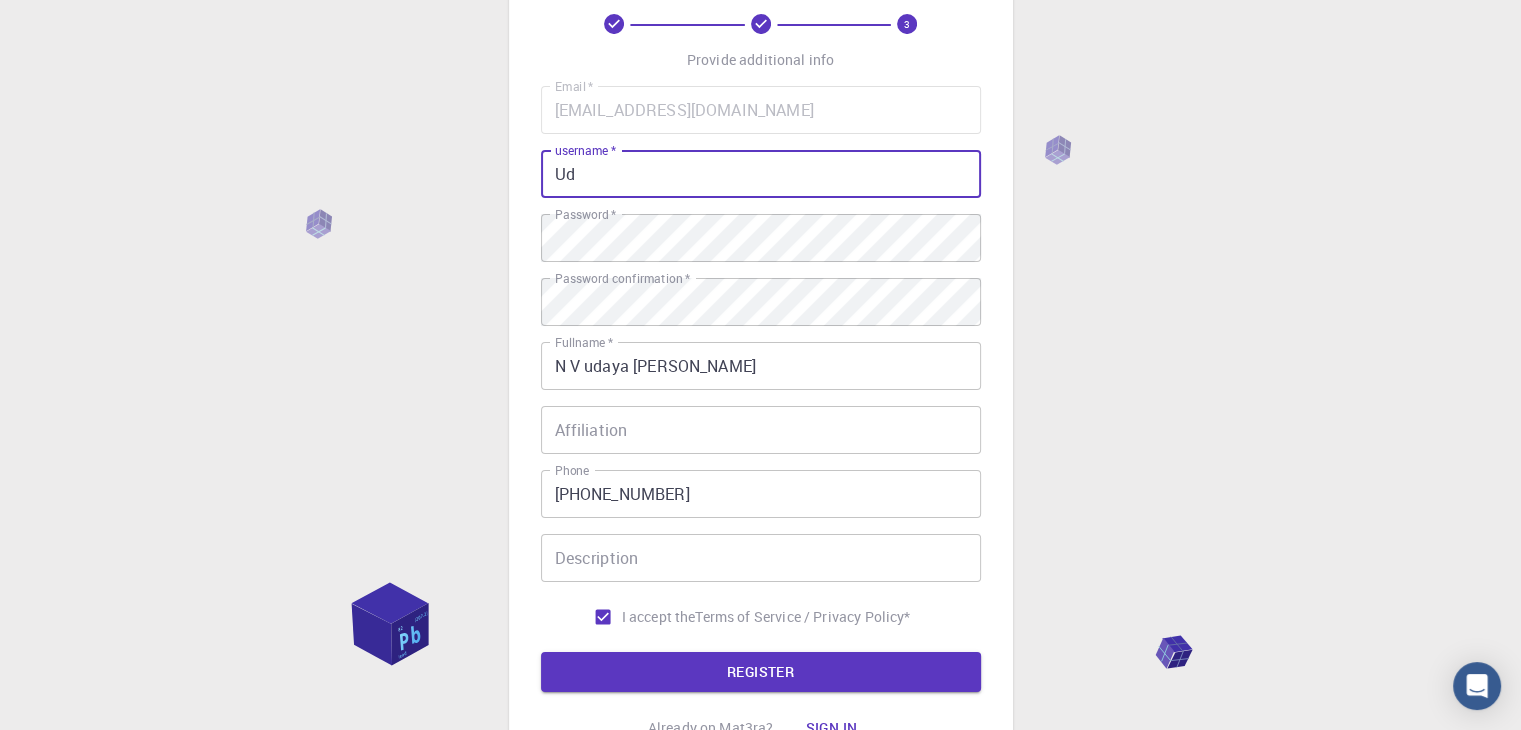type on "U" 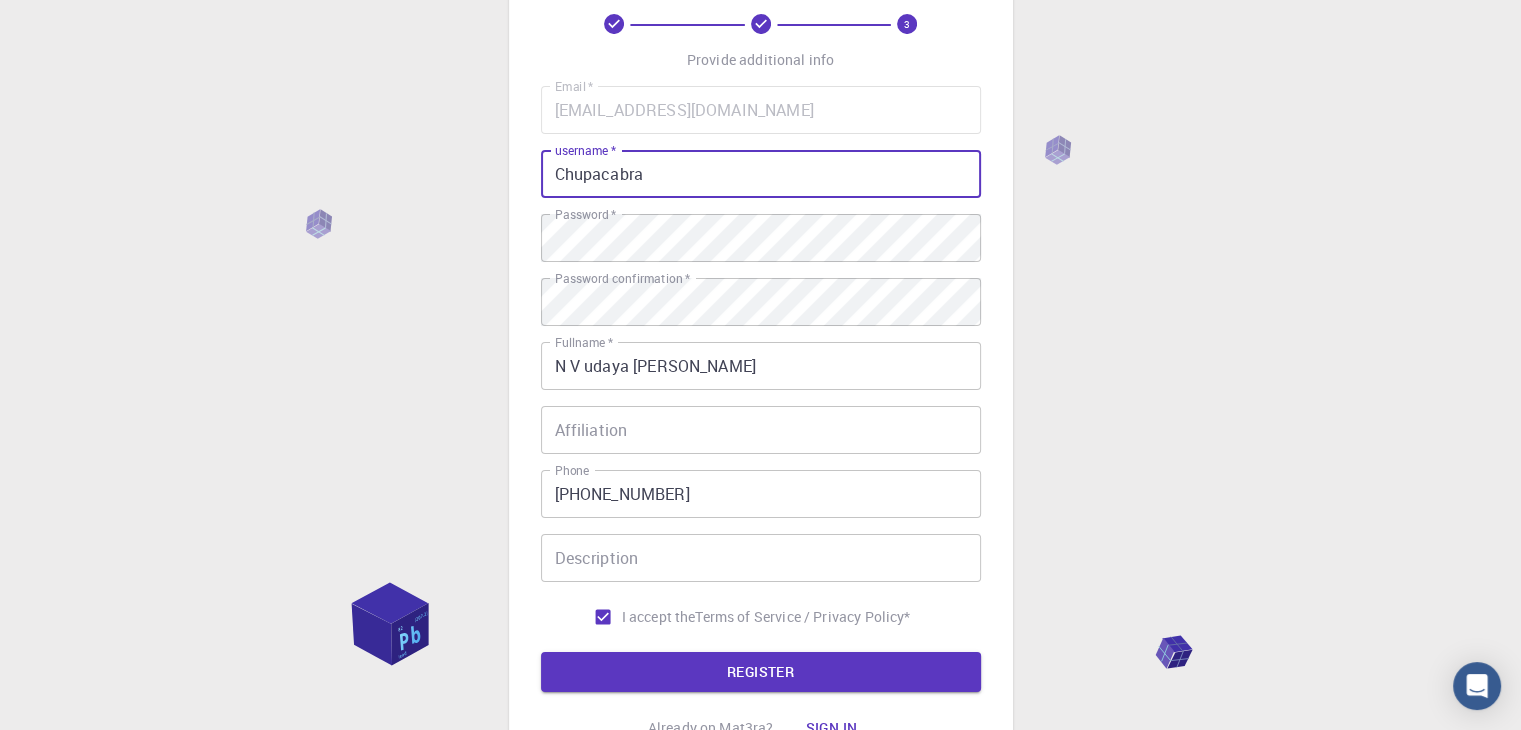 scroll, scrollTop: 288, scrollLeft: 0, axis: vertical 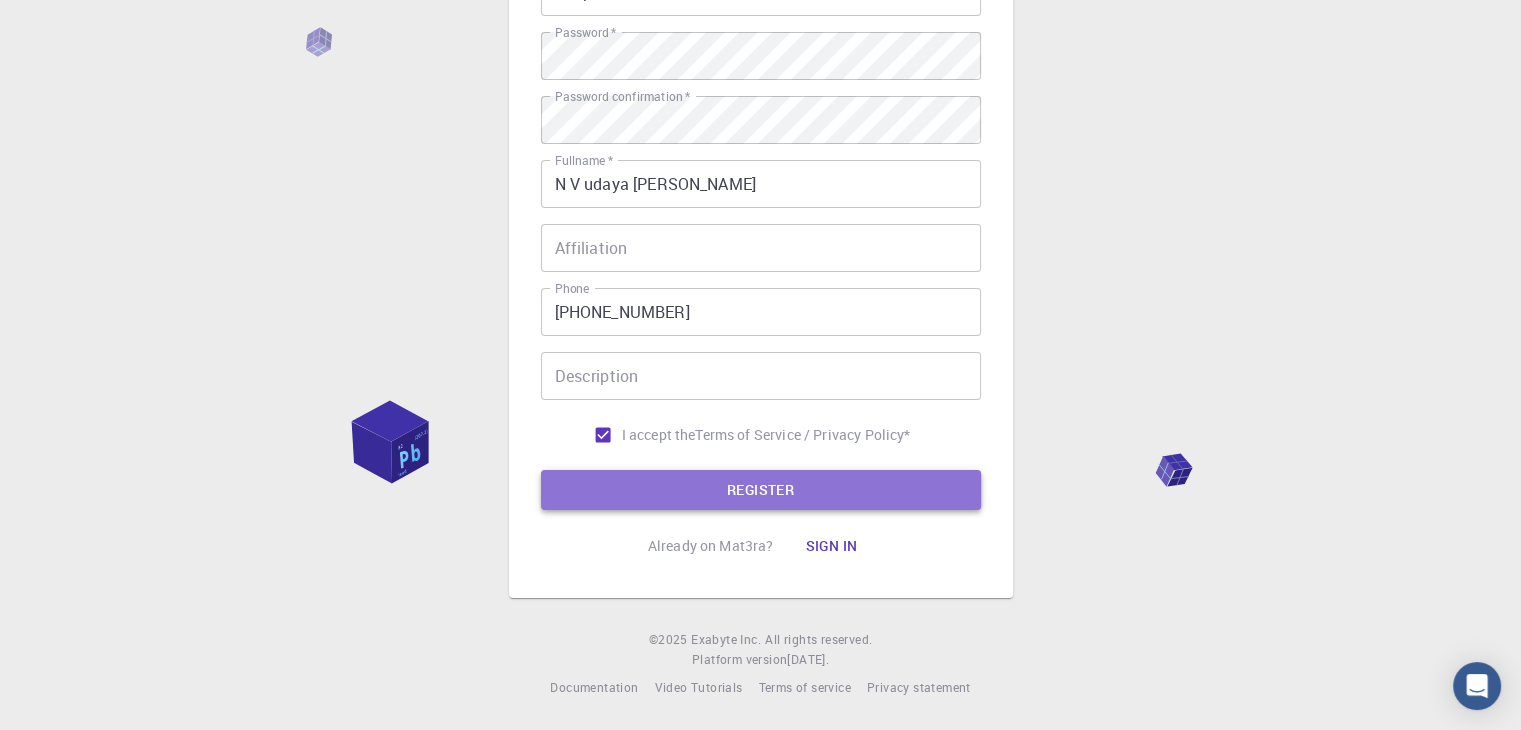 click on "REGISTER" at bounding box center [761, 490] 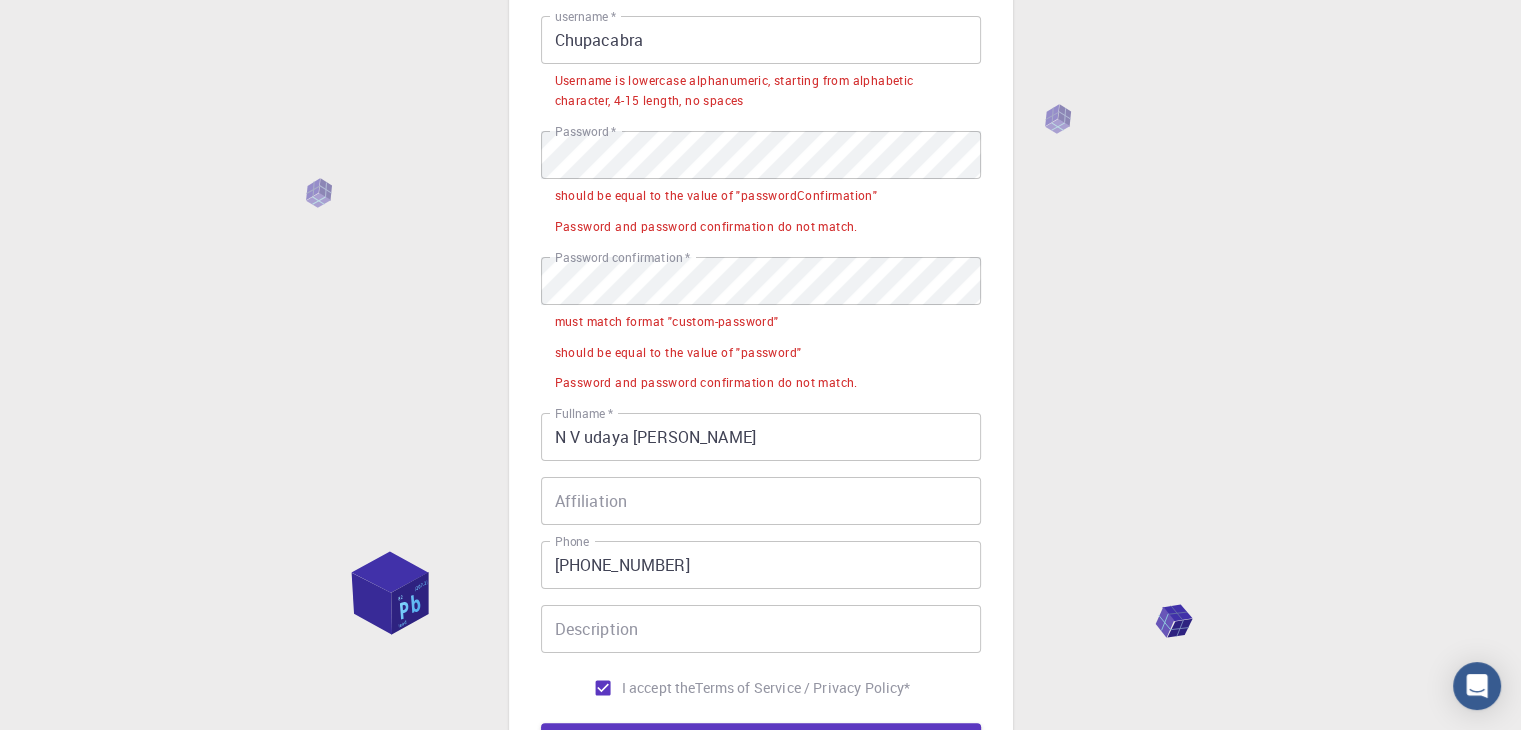 scroll, scrollTop: 234, scrollLeft: 0, axis: vertical 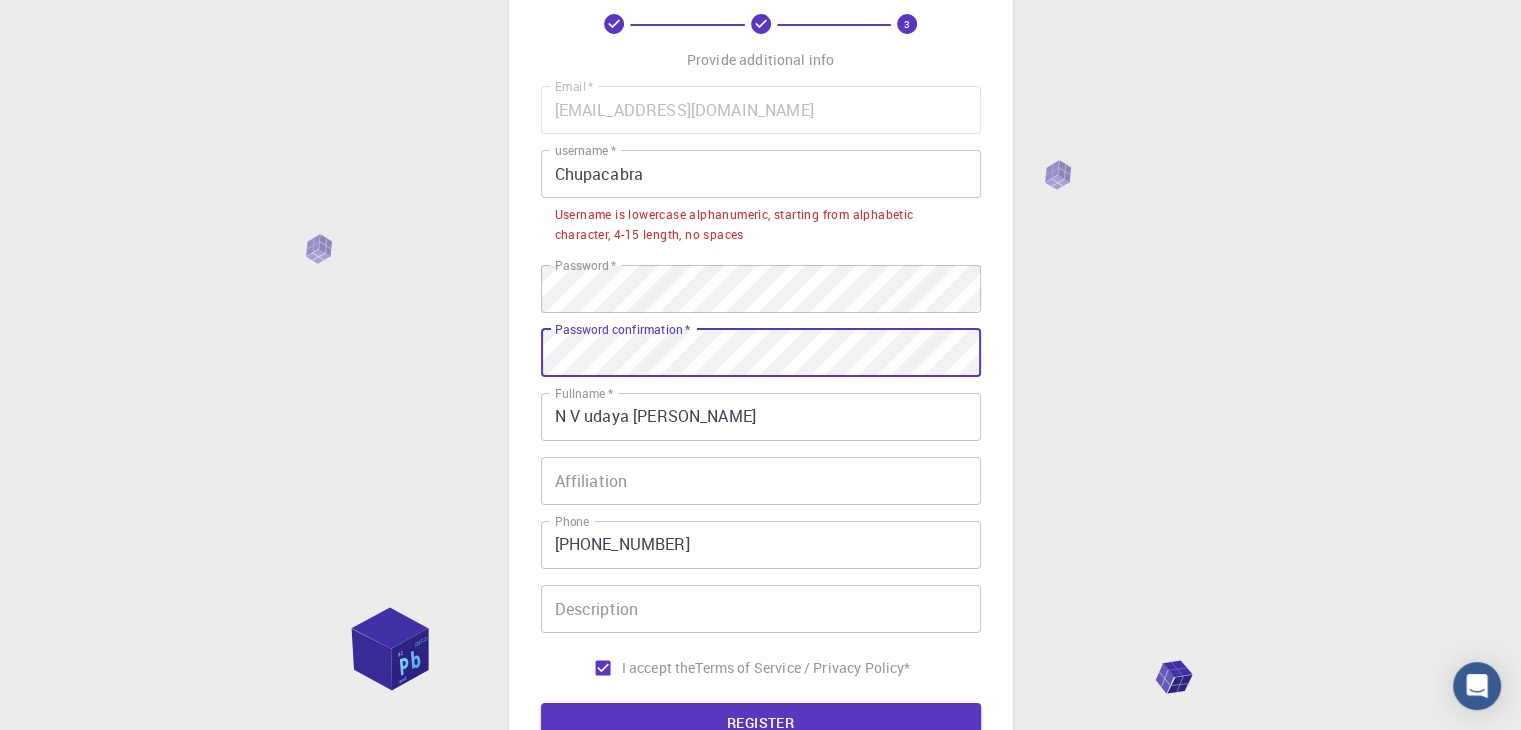 click on "Chupacabra" at bounding box center [761, 174] 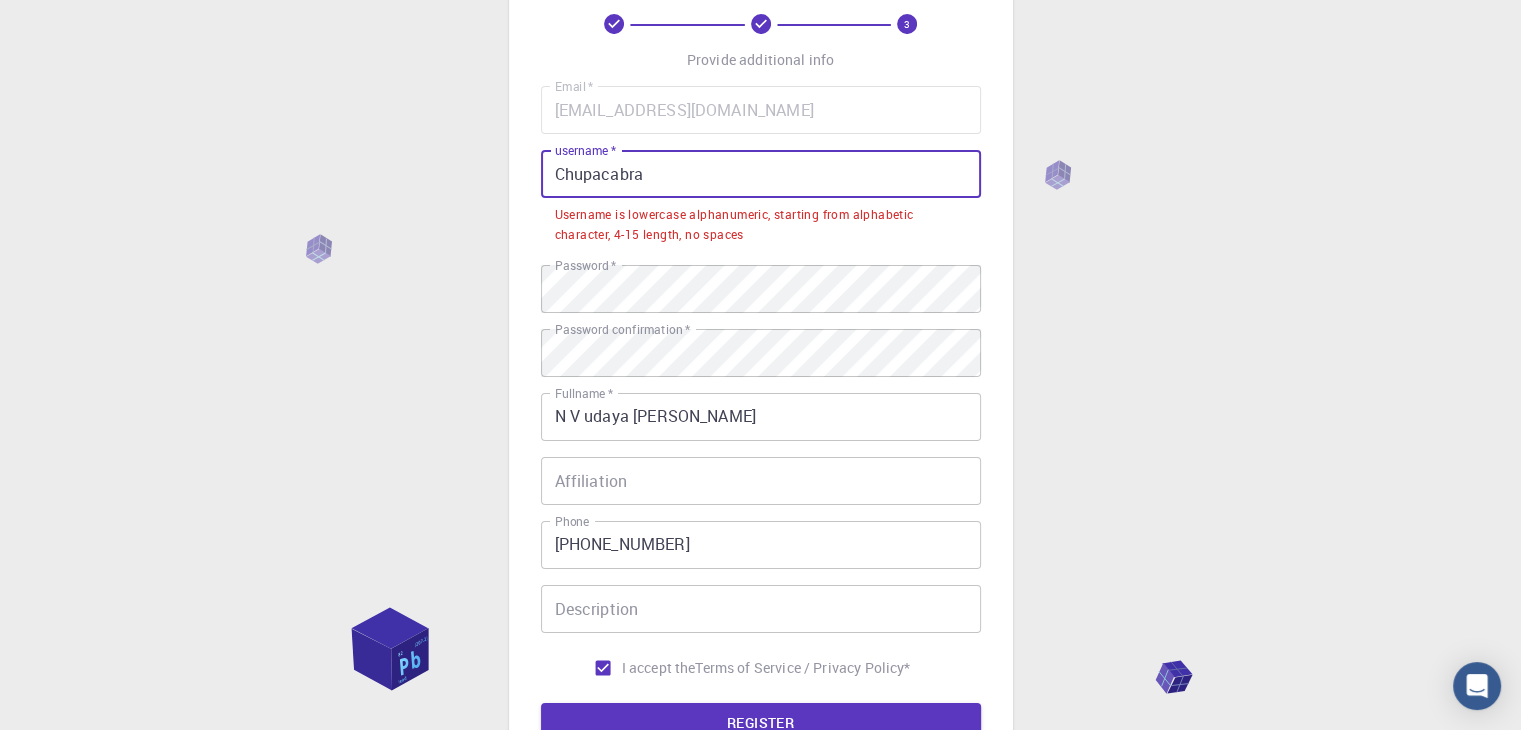 click on "Chupacabra" at bounding box center (761, 174) 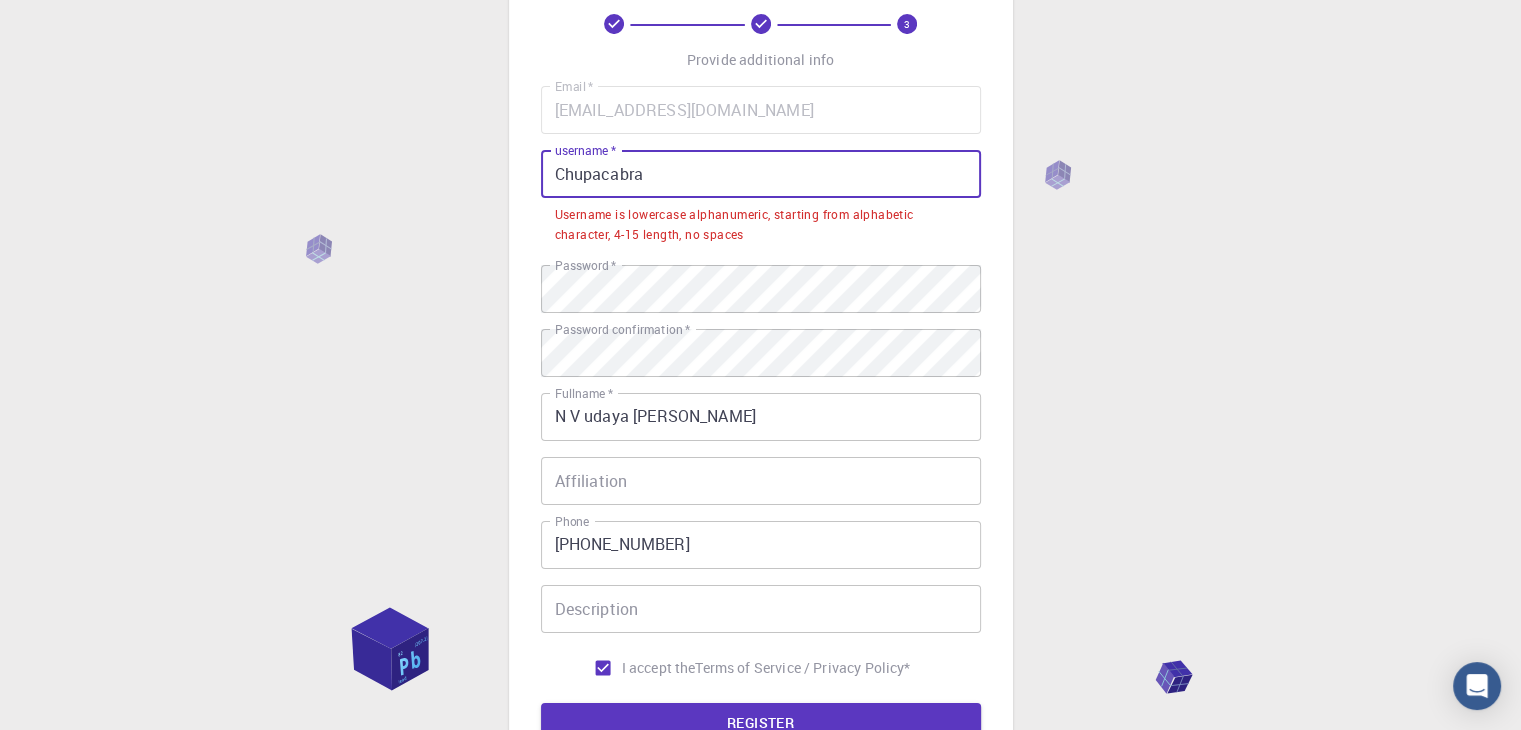 scroll, scrollTop: 339, scrollLeft: 0, axis: vertical 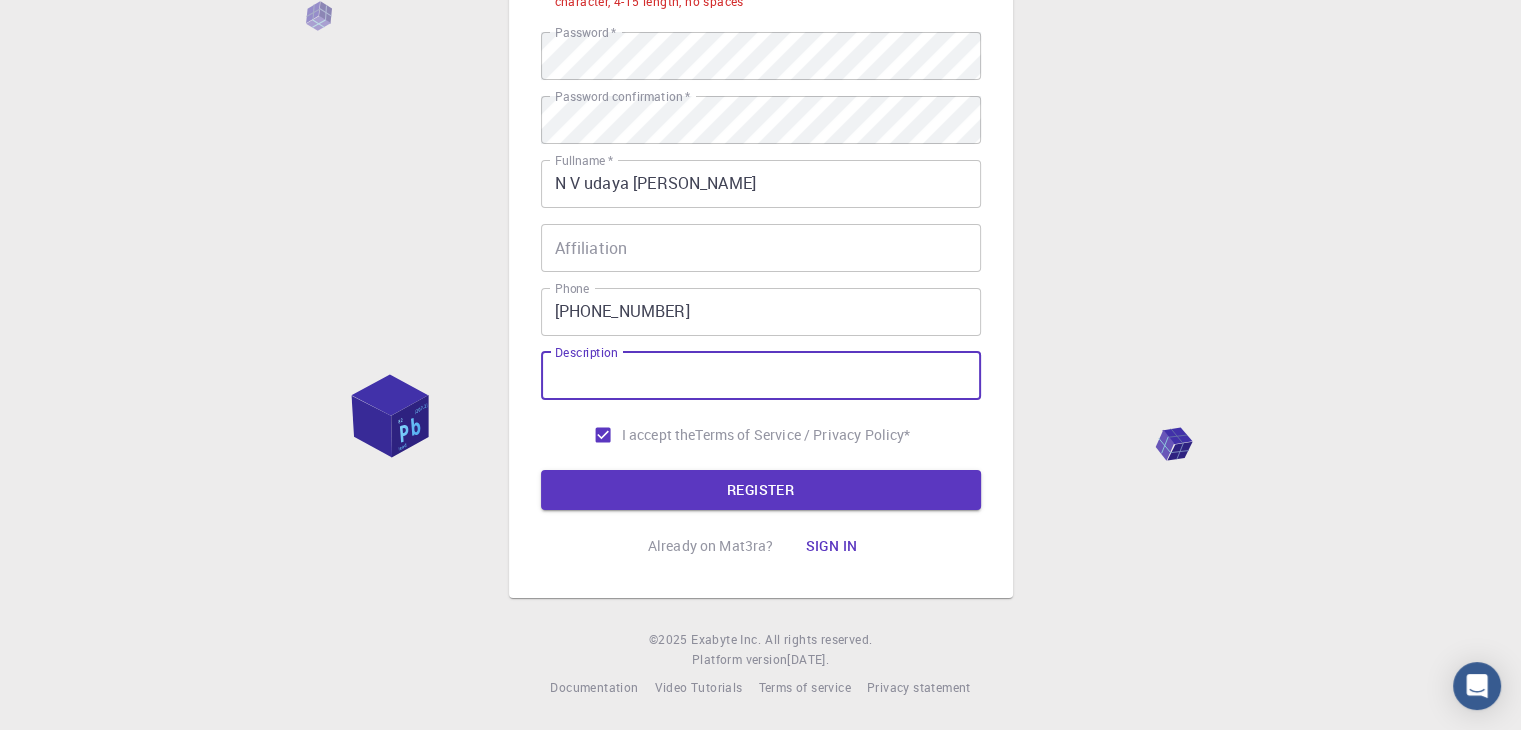 click on "Description" at bounding box center (761, 376) 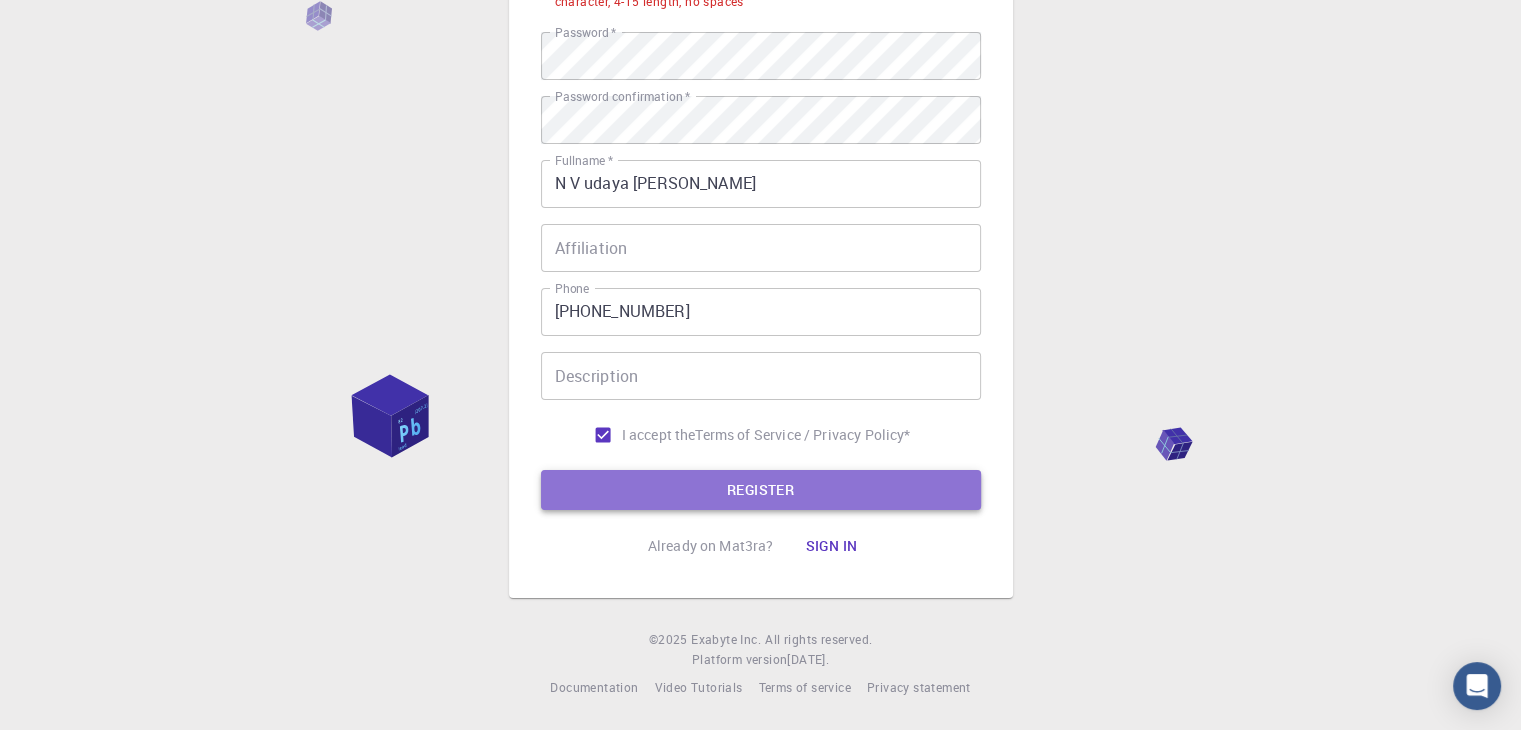 click on "REGISTER" at bounding box center (761, 490) 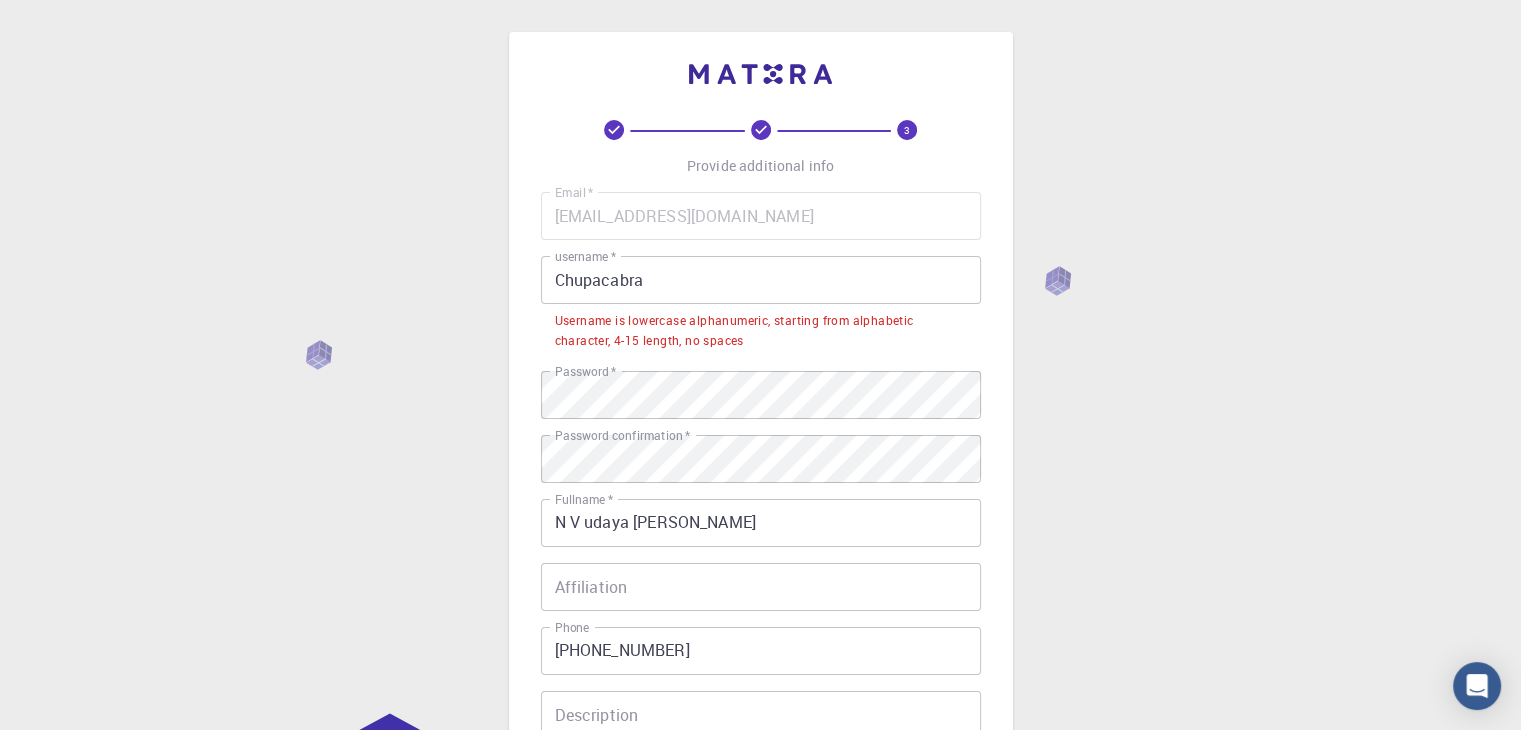 scroll, scrollTop: 0, scrollLeft: 0, axis: both 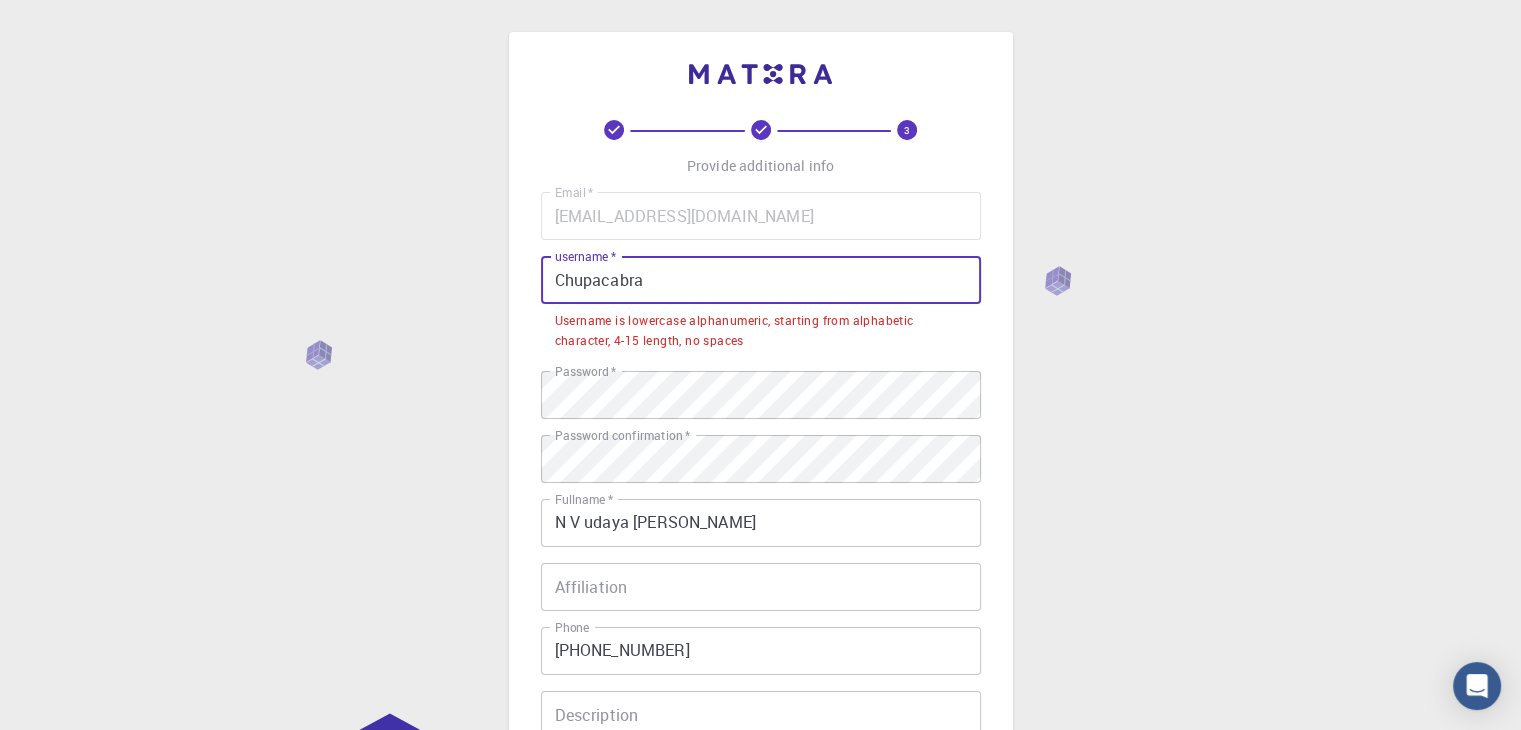 click on "Chupacabra" at bounding box center [761, 280] 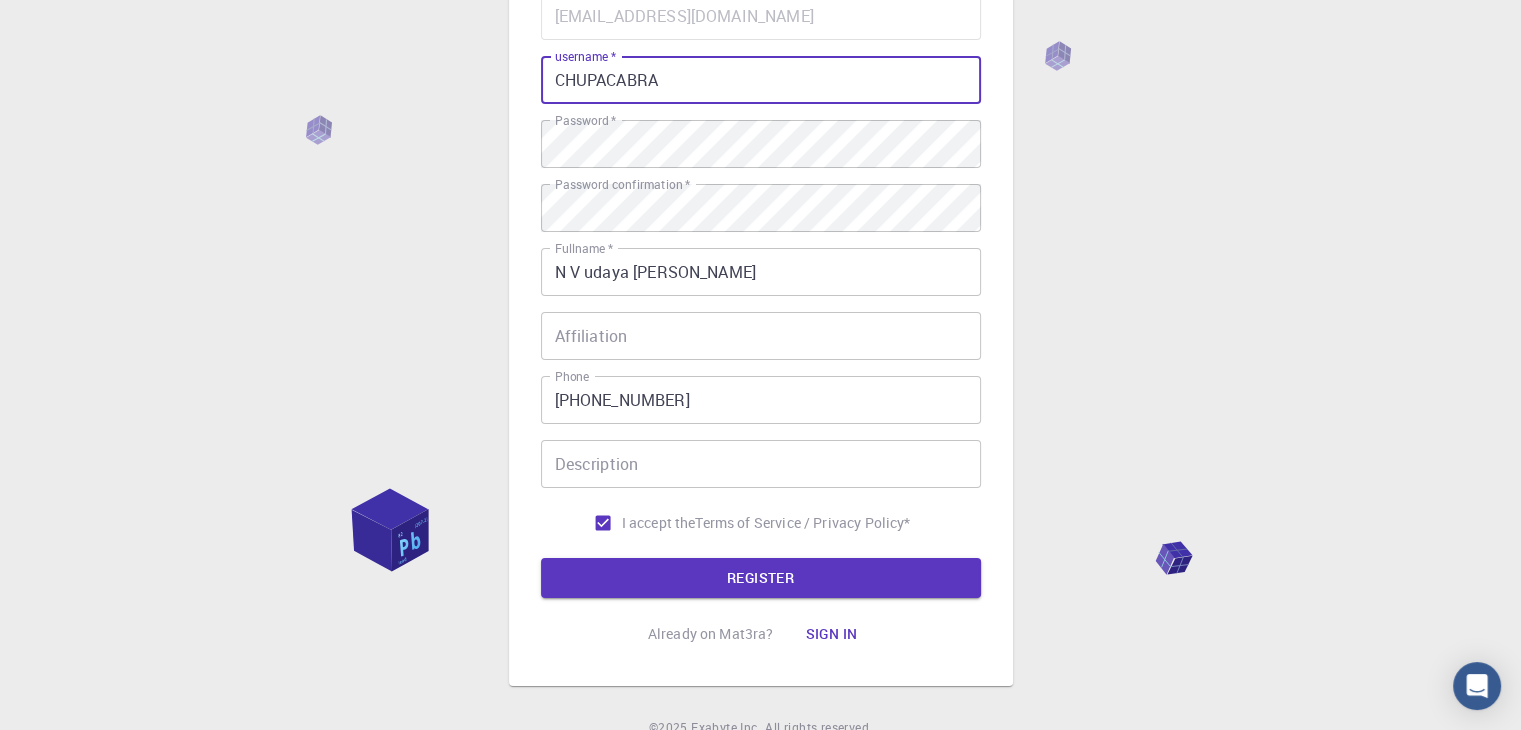 scroll, scrollTop: 220, scrollLeft: 0, axis: vertical 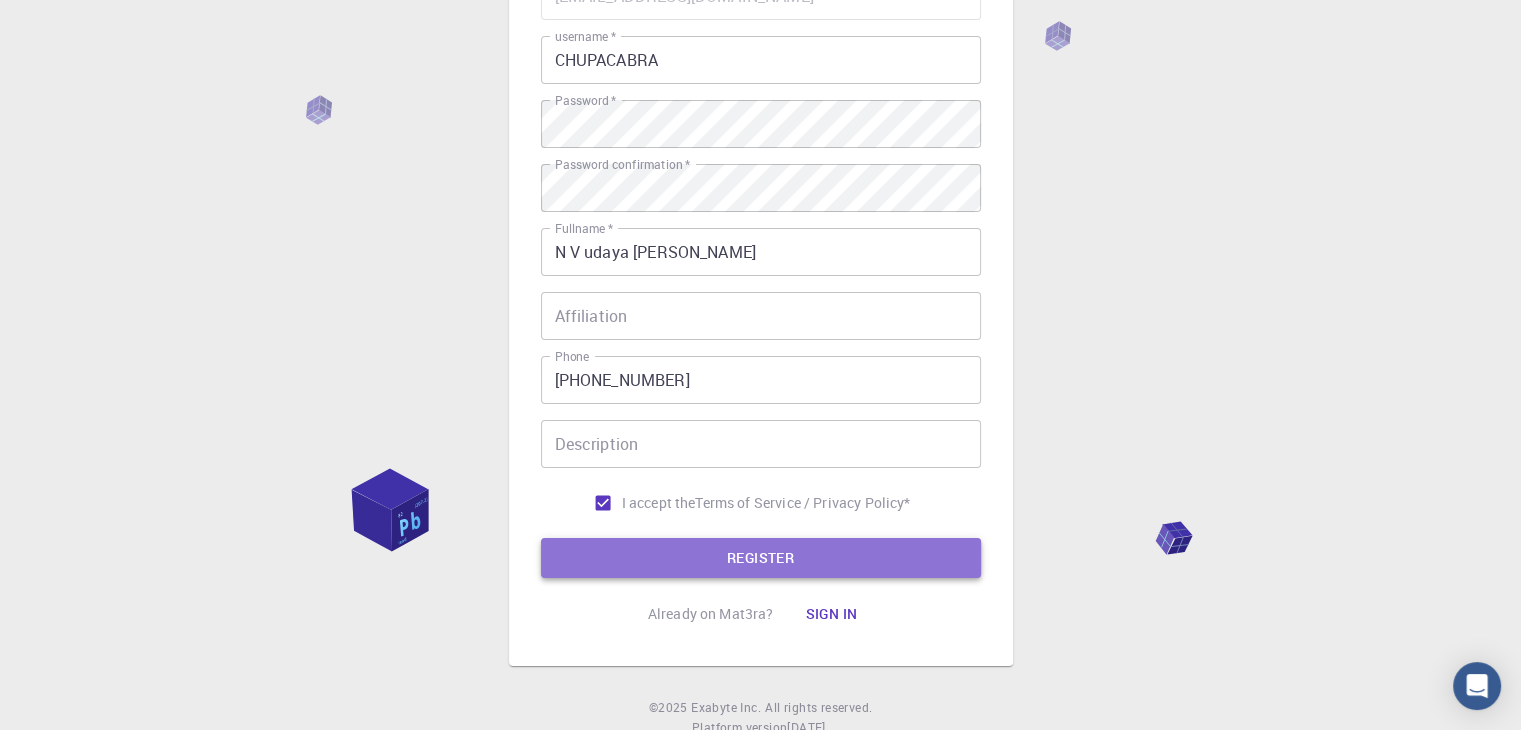 click on "REGISTER" at bounding box center [761, 558] 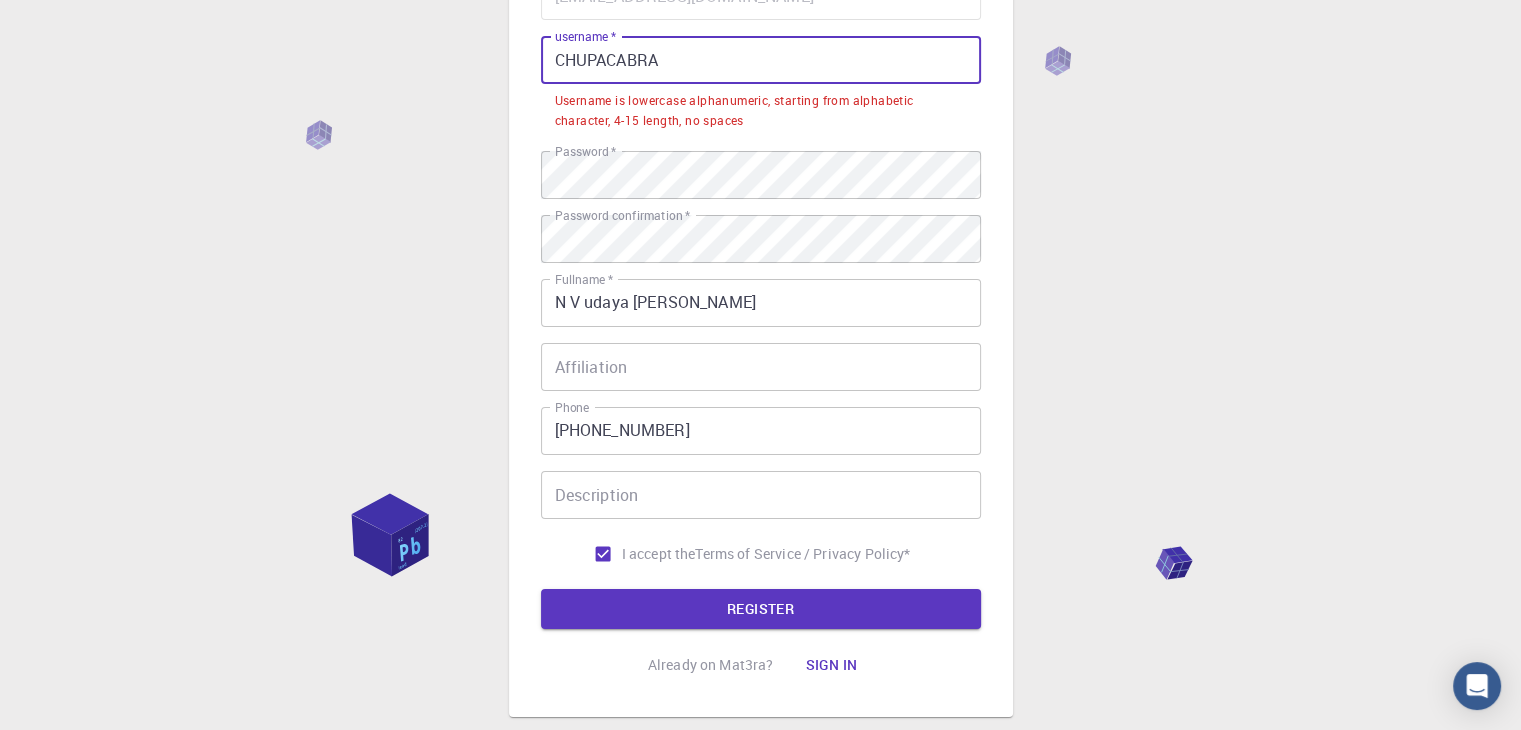 click on "CHUPACABRA" at bounding box center [761, 60] 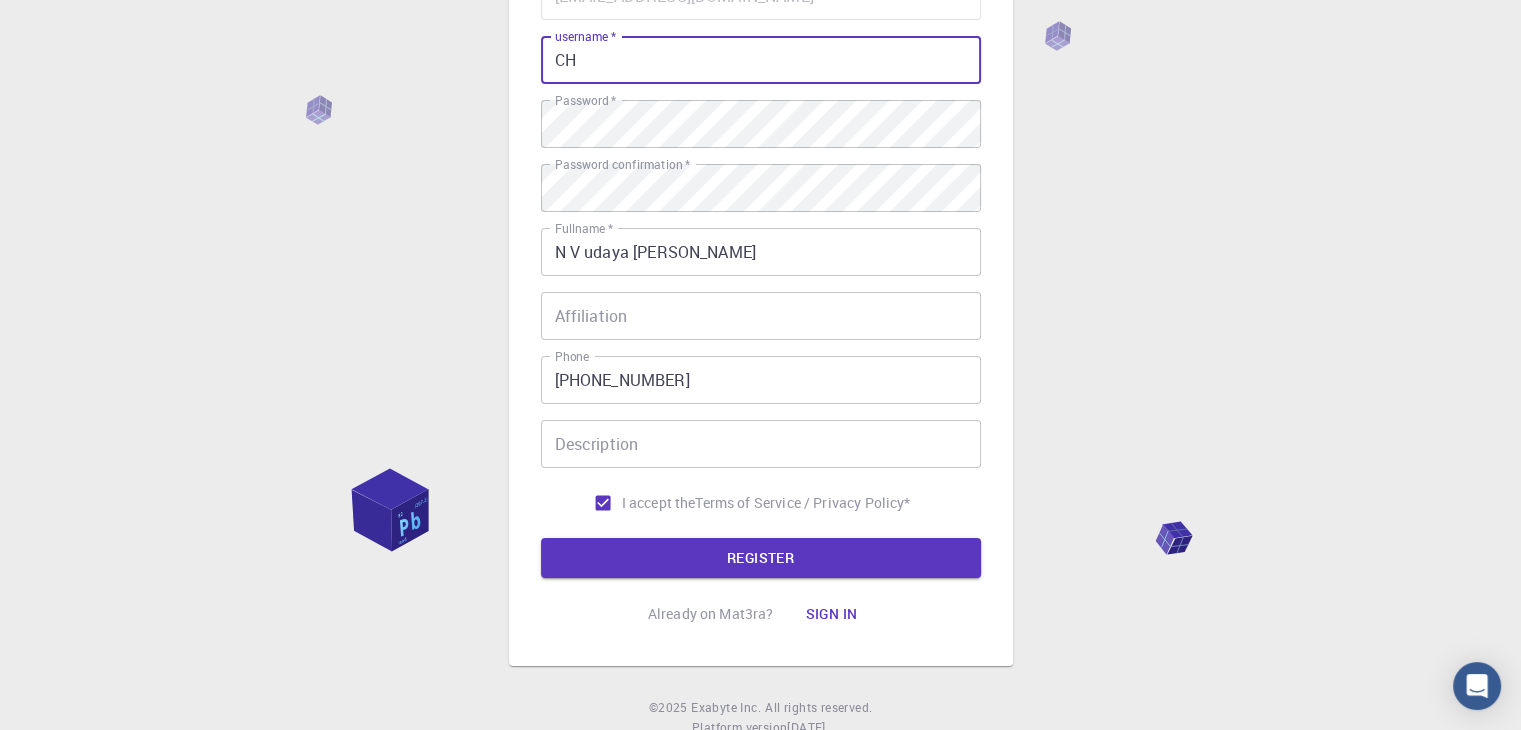 type on "C" 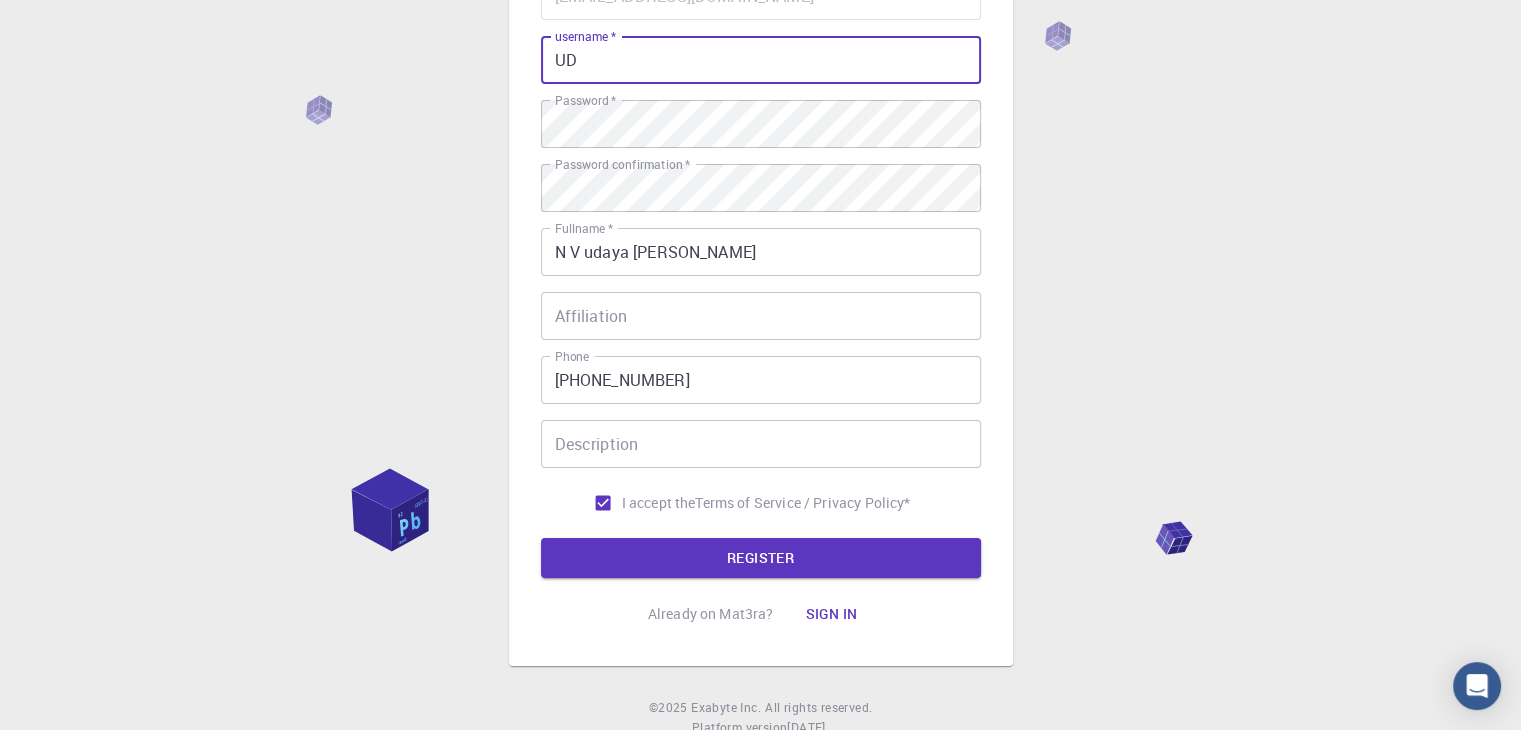 type on "U" 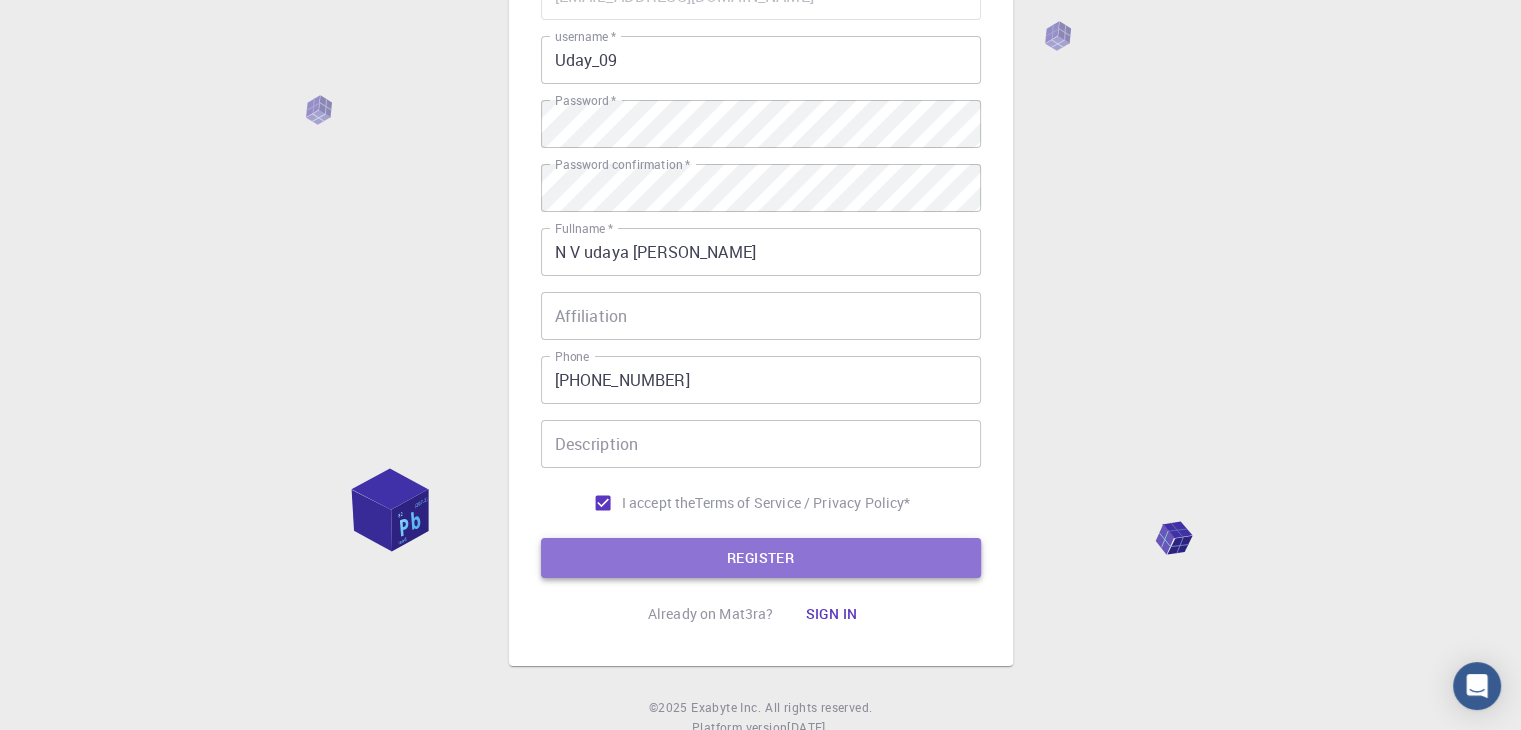 click on "REGISTER" at bounding box center (761, 558) 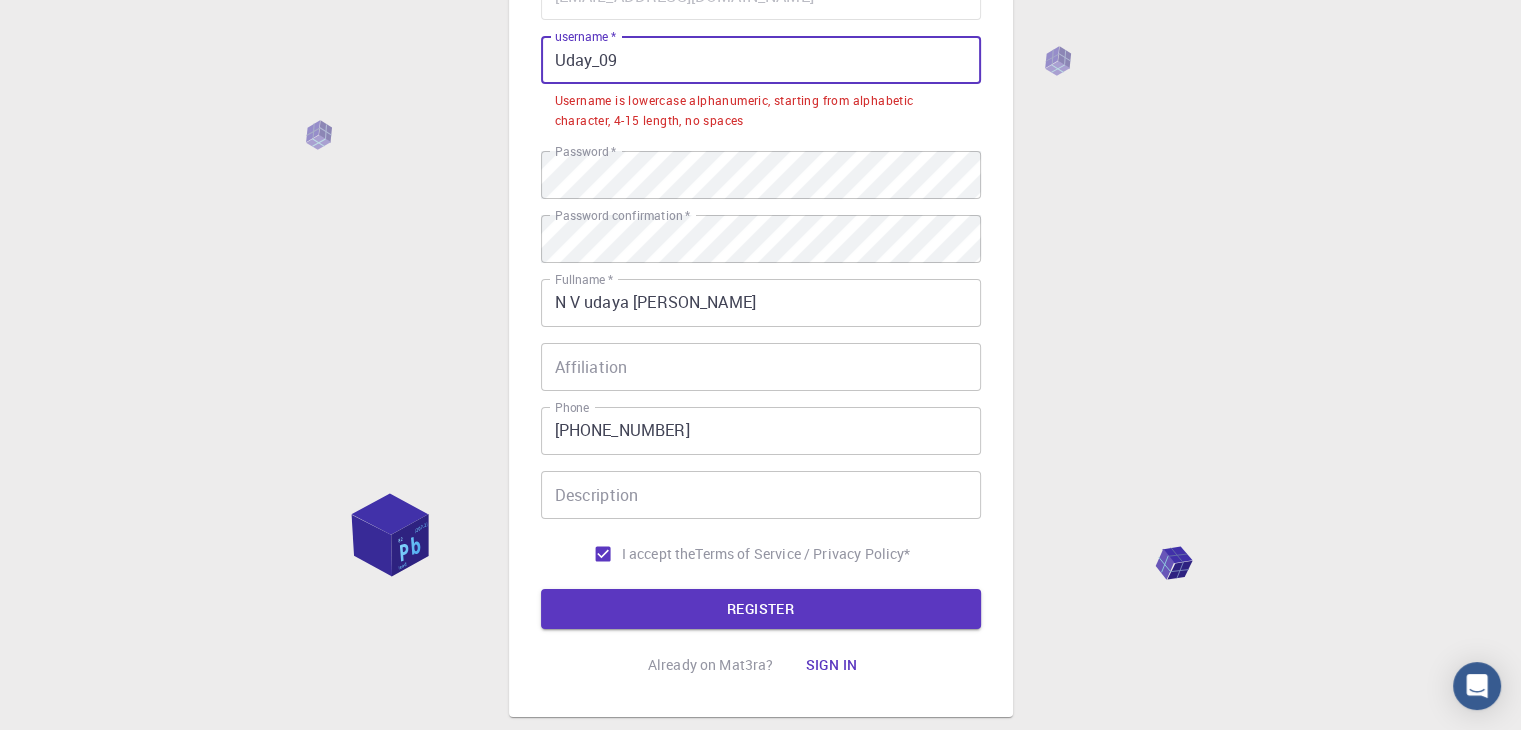 click on "Uday_09" at bounding box center [761, 60] 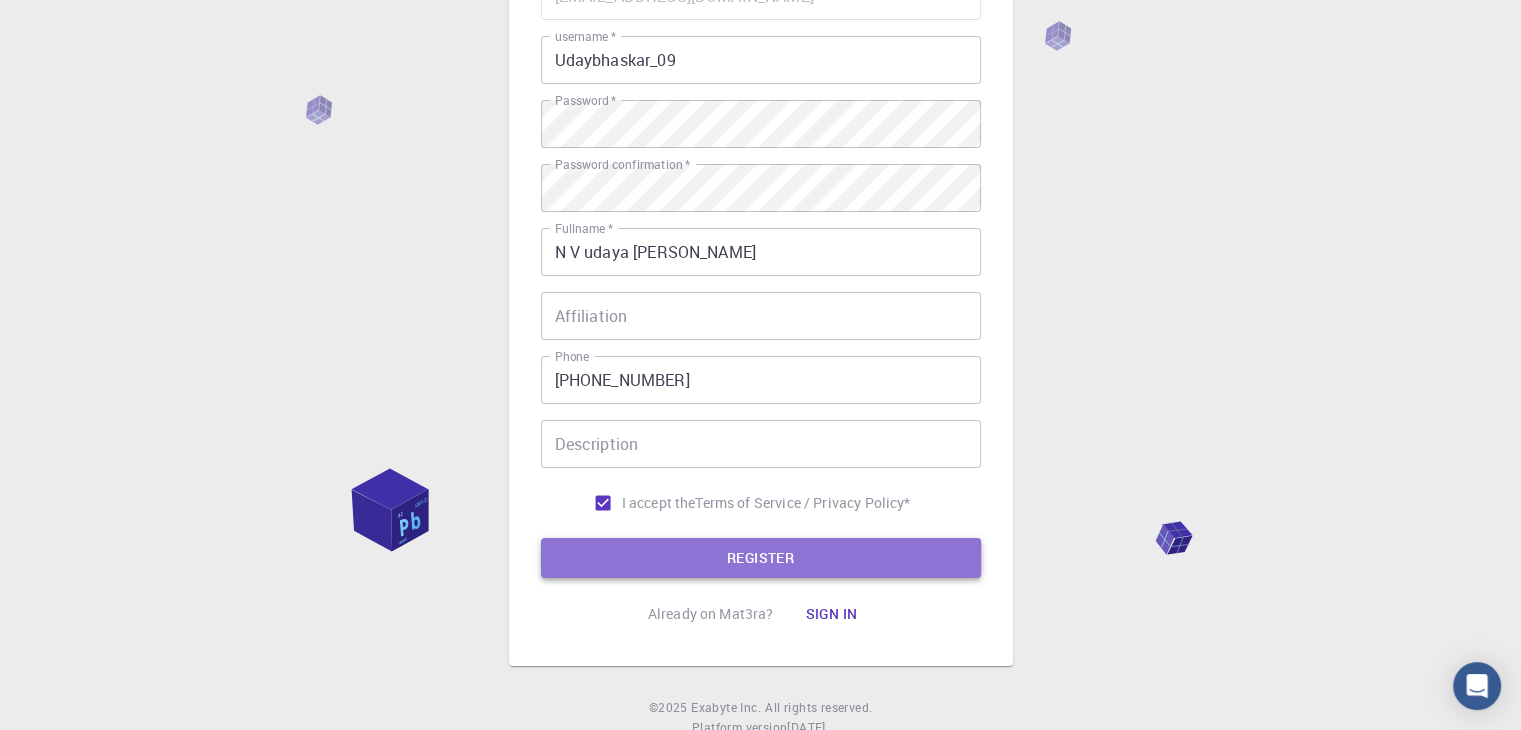 click on "REGISTER" at bounding box center [761, 558] 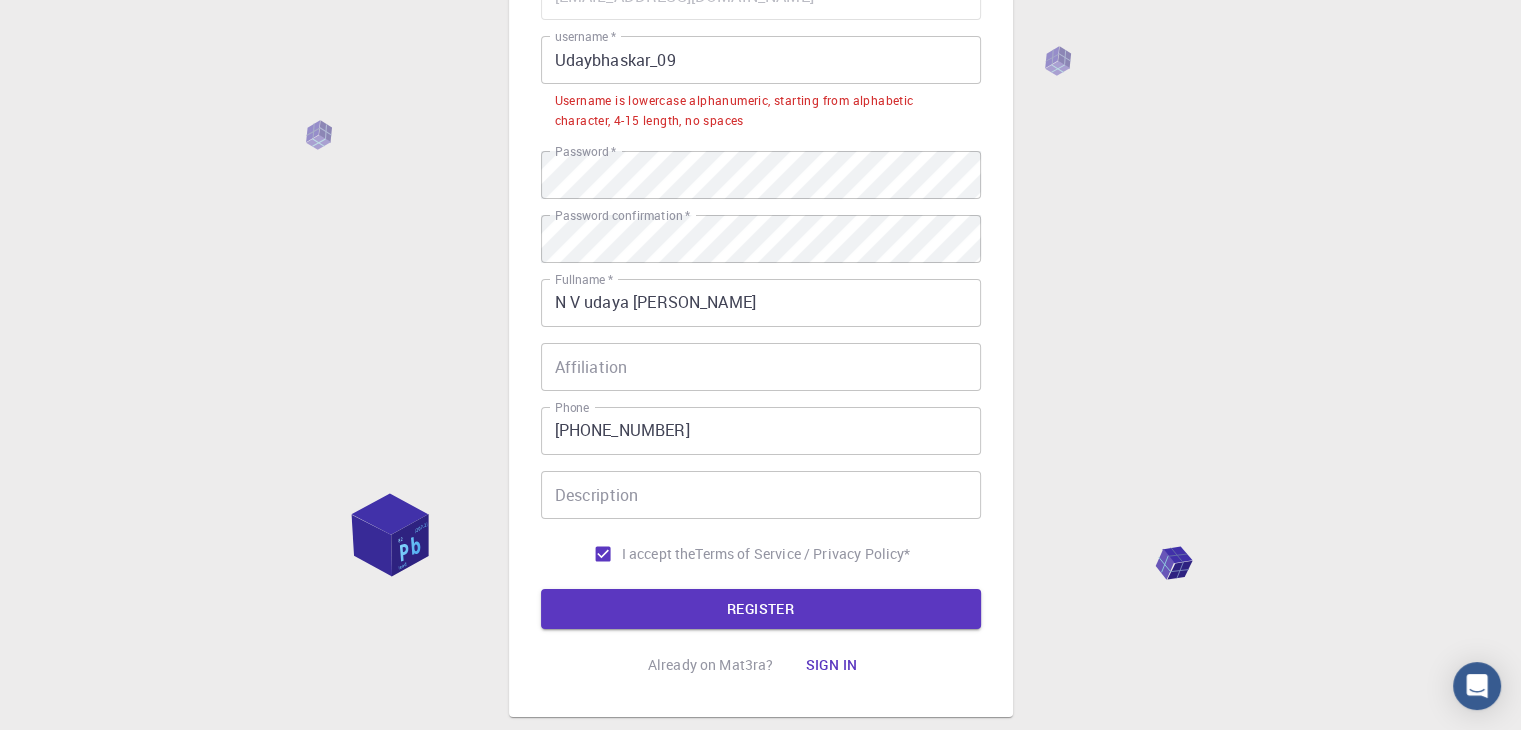click on "Udaybhaskar_09" at bounding box center (761, 60) 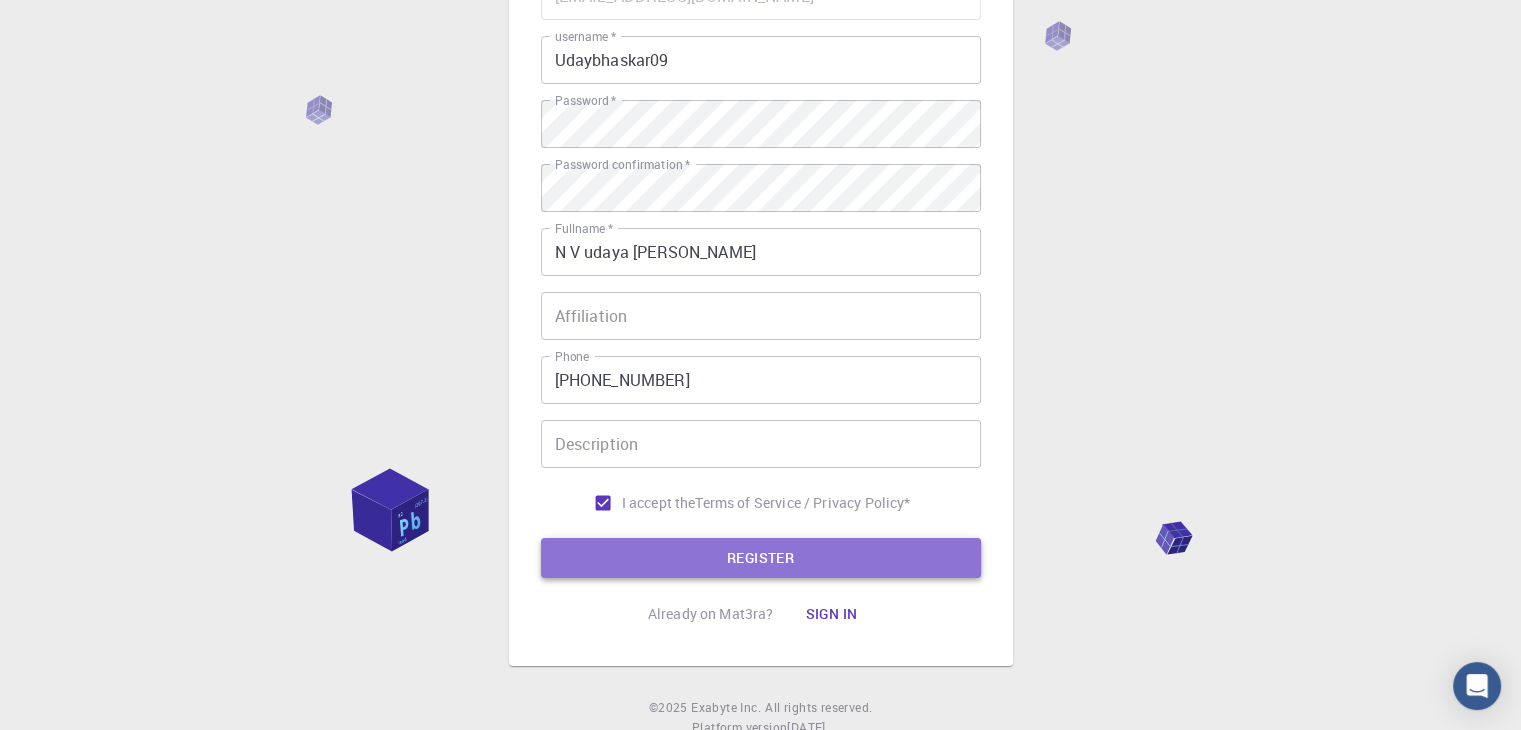 click on "REGISTER" at bounding box center (761, 558) 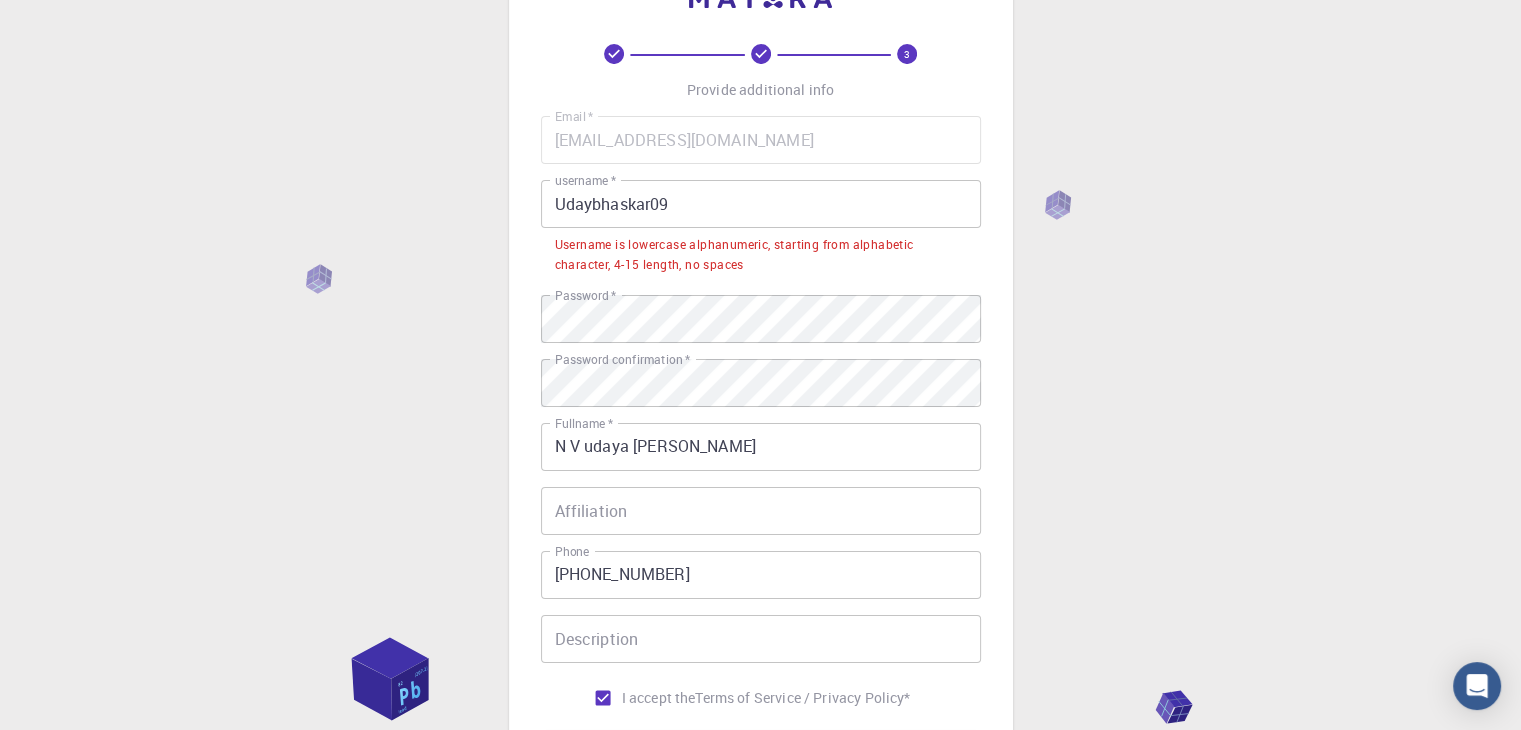 scroll, scrollTop: 80, scrollLeft: 0, axis: vertical 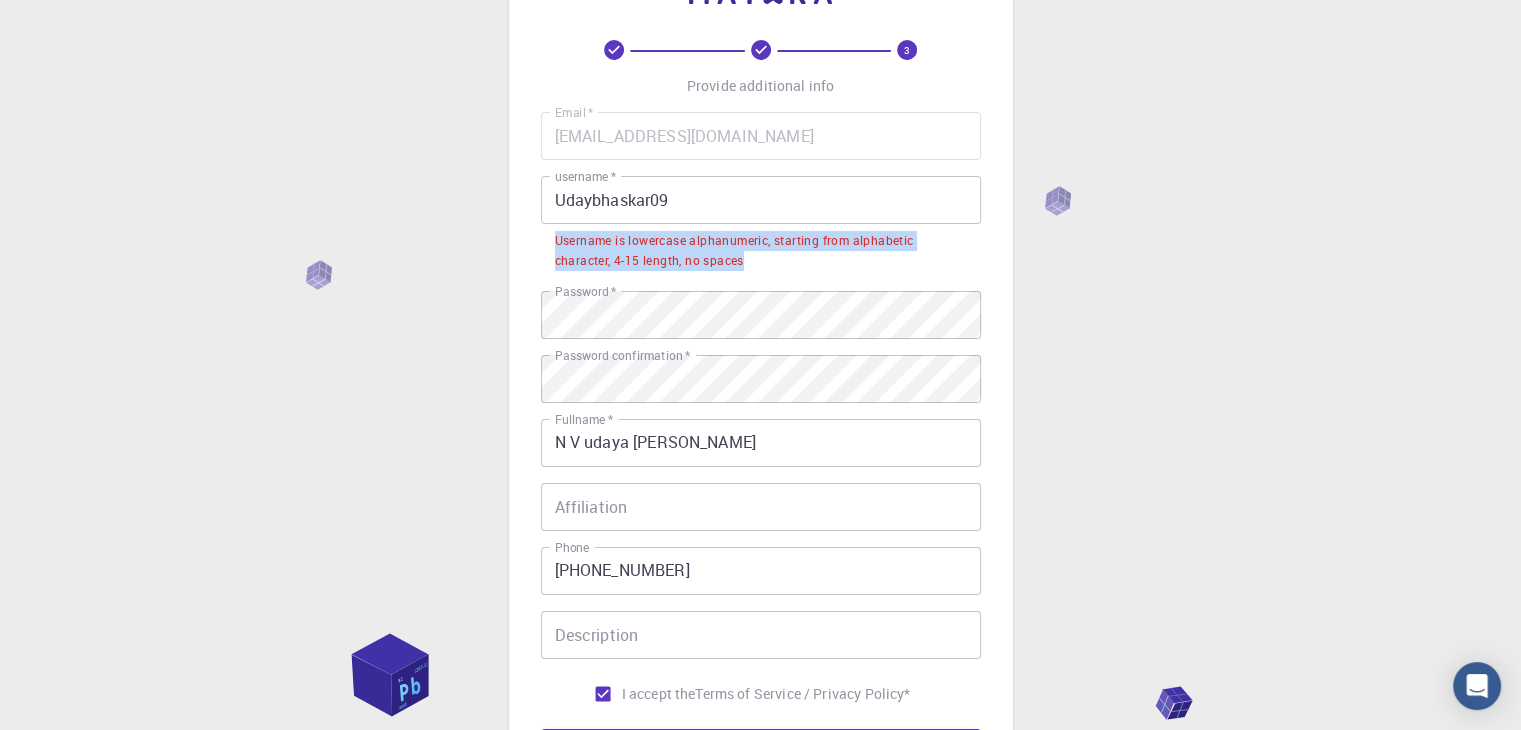 drag, startPoint x: 556, startPoint y: 241, endPoint x: 824, endPoint y: 255, distance: 268.36542 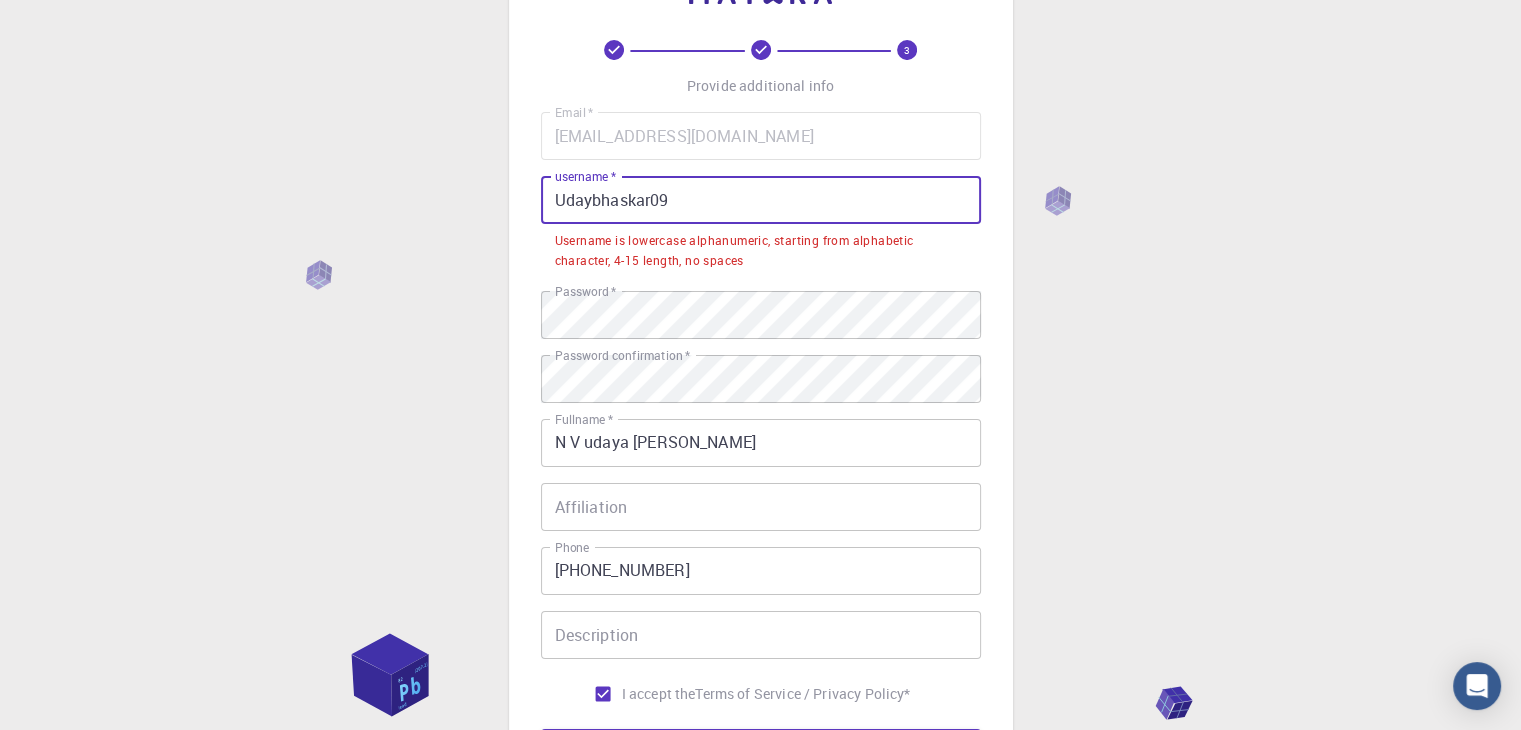 click on "Udaybhaskar09" at bounding box center (761, 200) 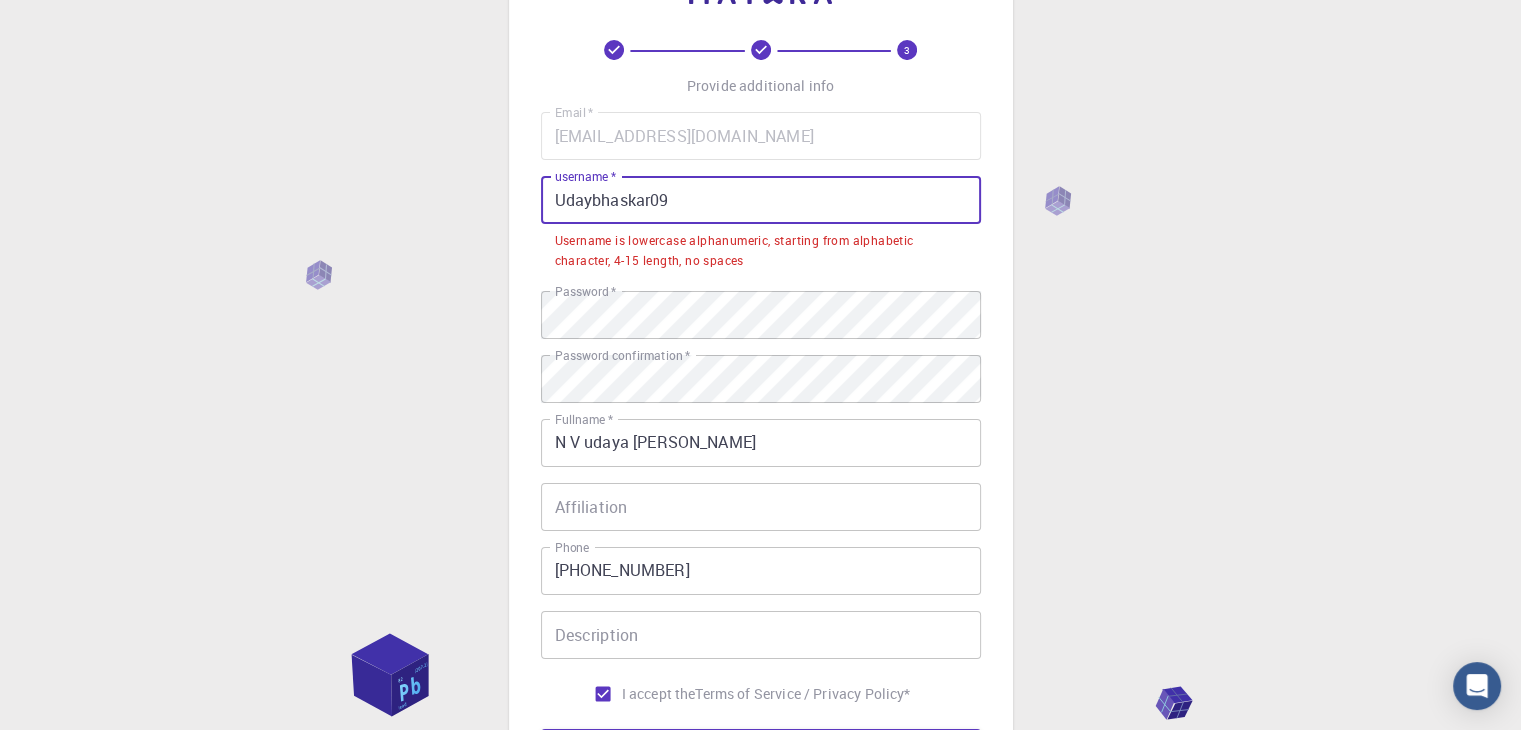 click on "Udaybhaskar09" at bounding box center [761, 200] 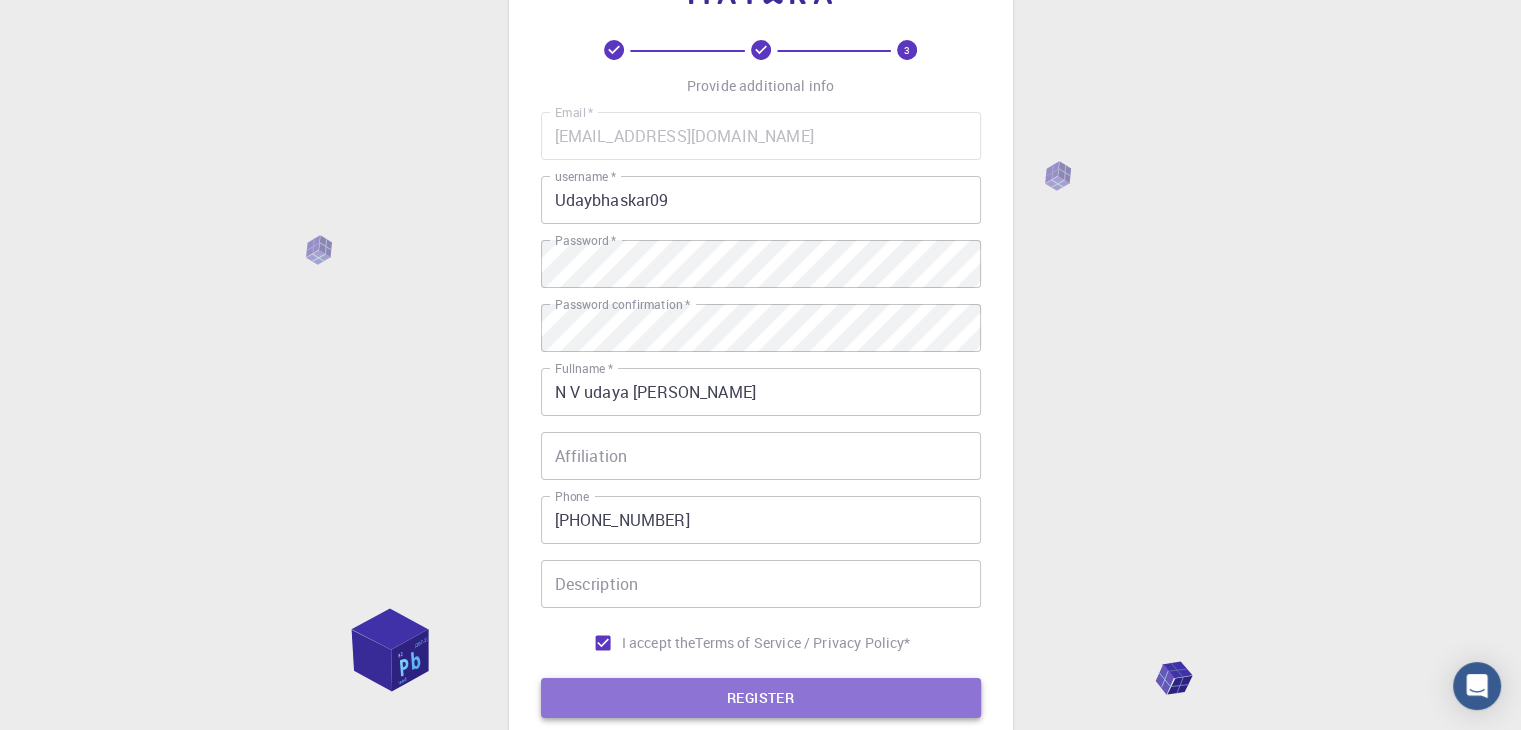 click on "REGISTER" at bounding box center (761, 698) 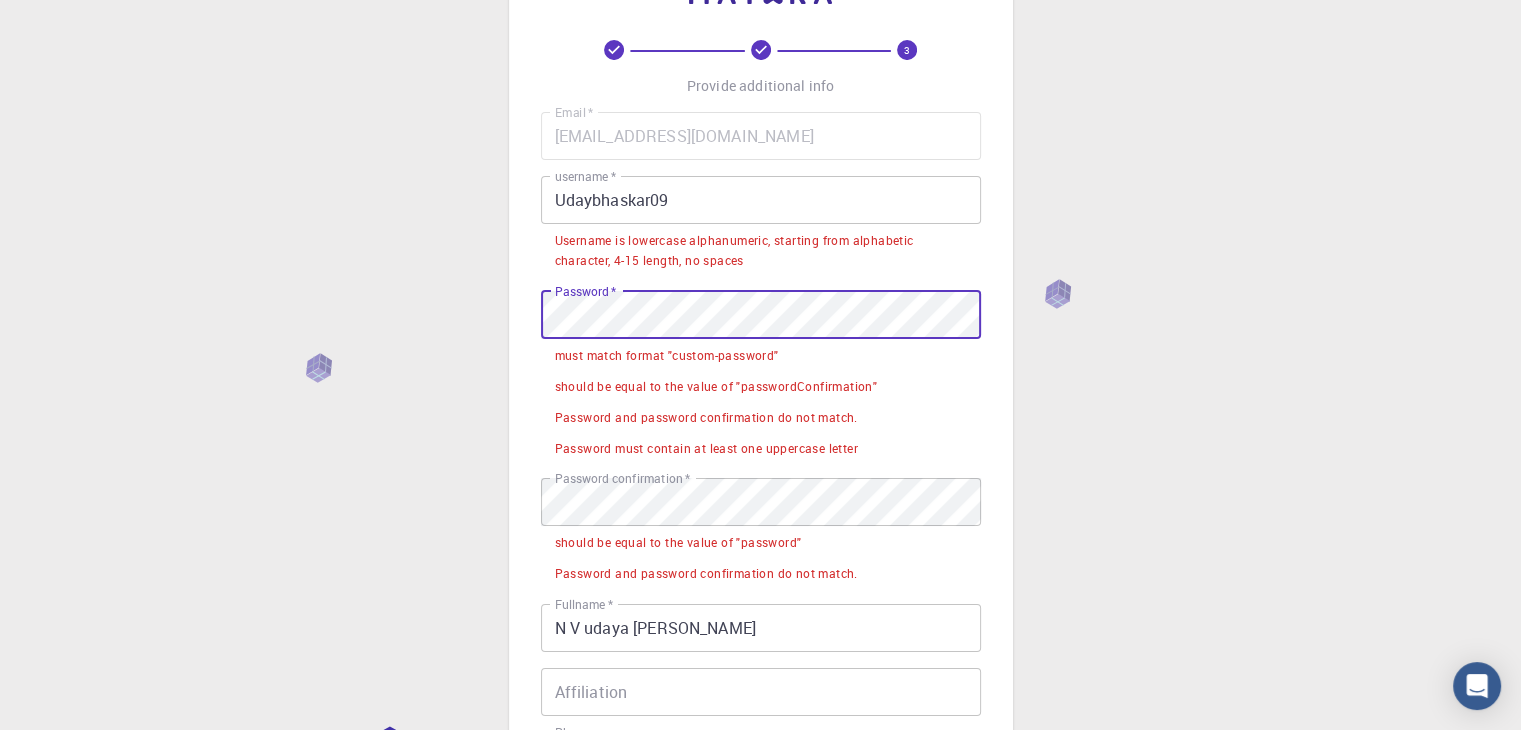 click on "Udaybhaskar09" at bounding box center (761, 200) 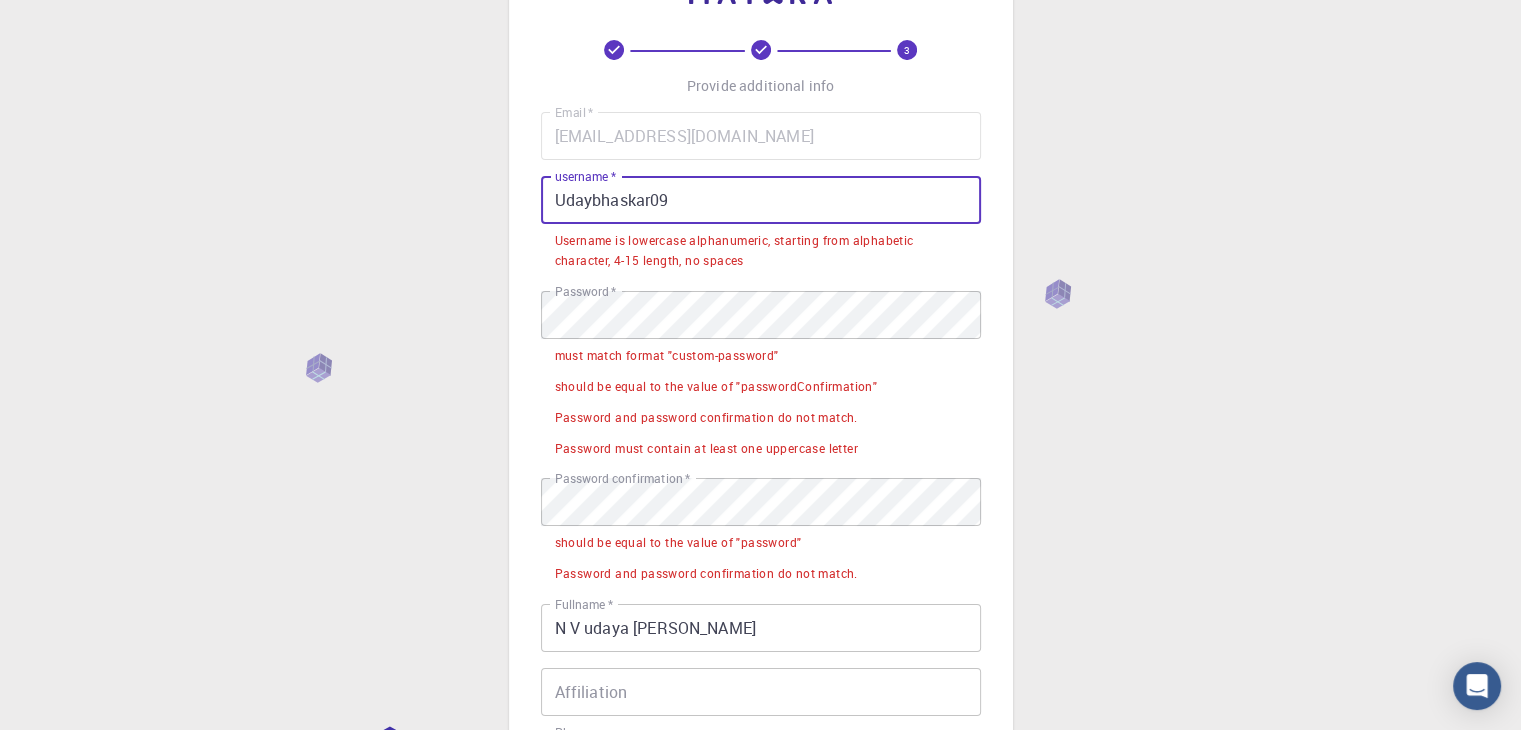 click on "Udaybhaskar09" at bounding box center (761, 200) 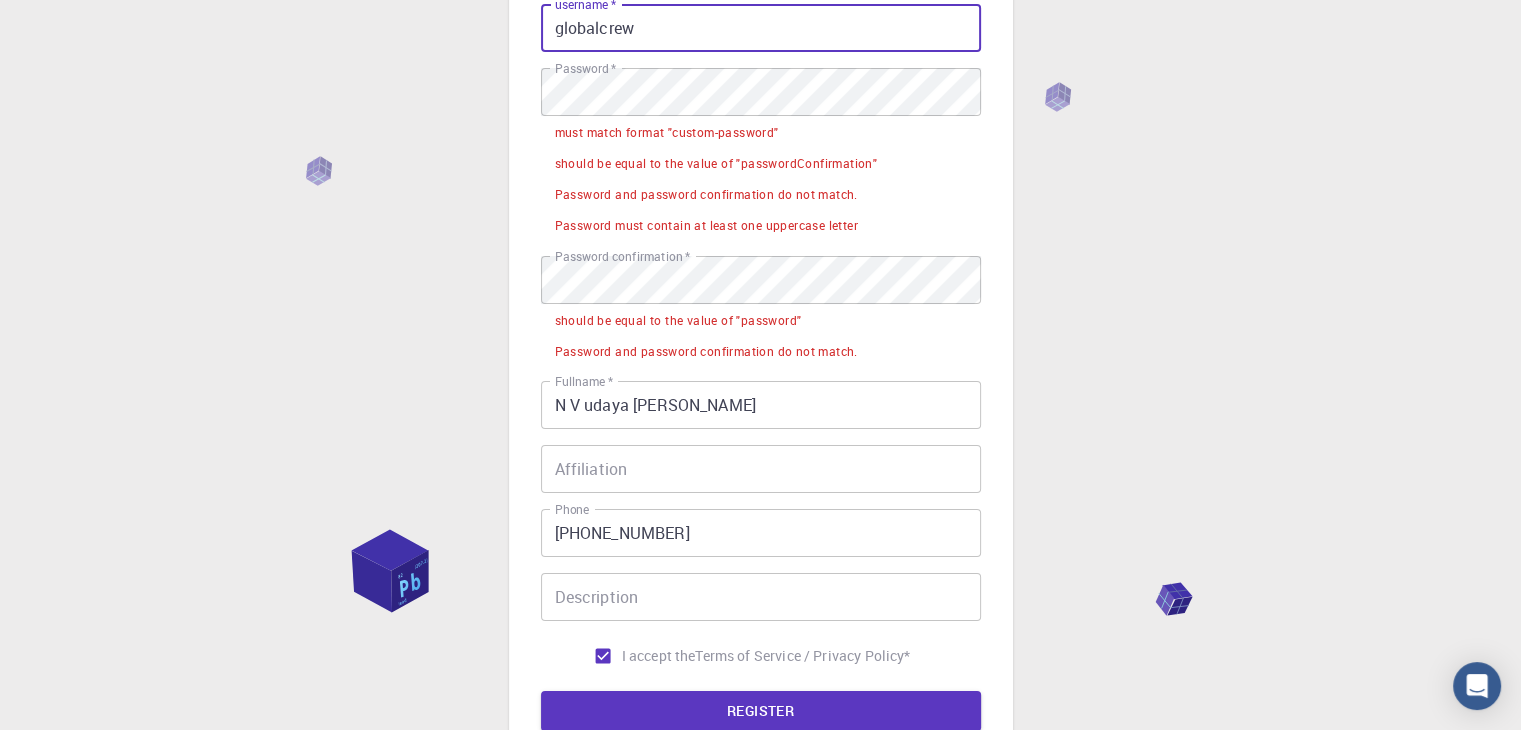 scroll, scrollTop: 256, scrollLeft: 0, axis: vertical 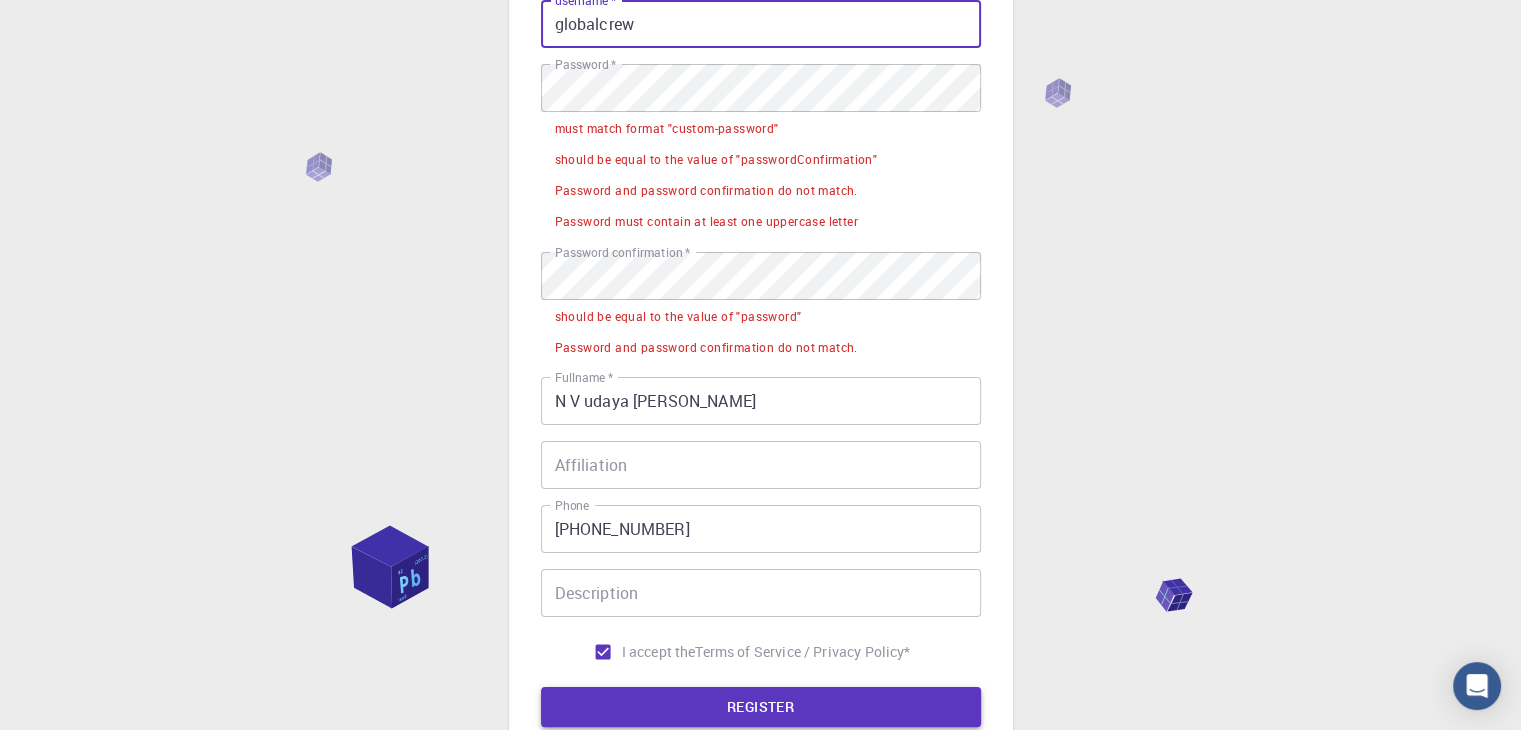 type on "globalcrew" 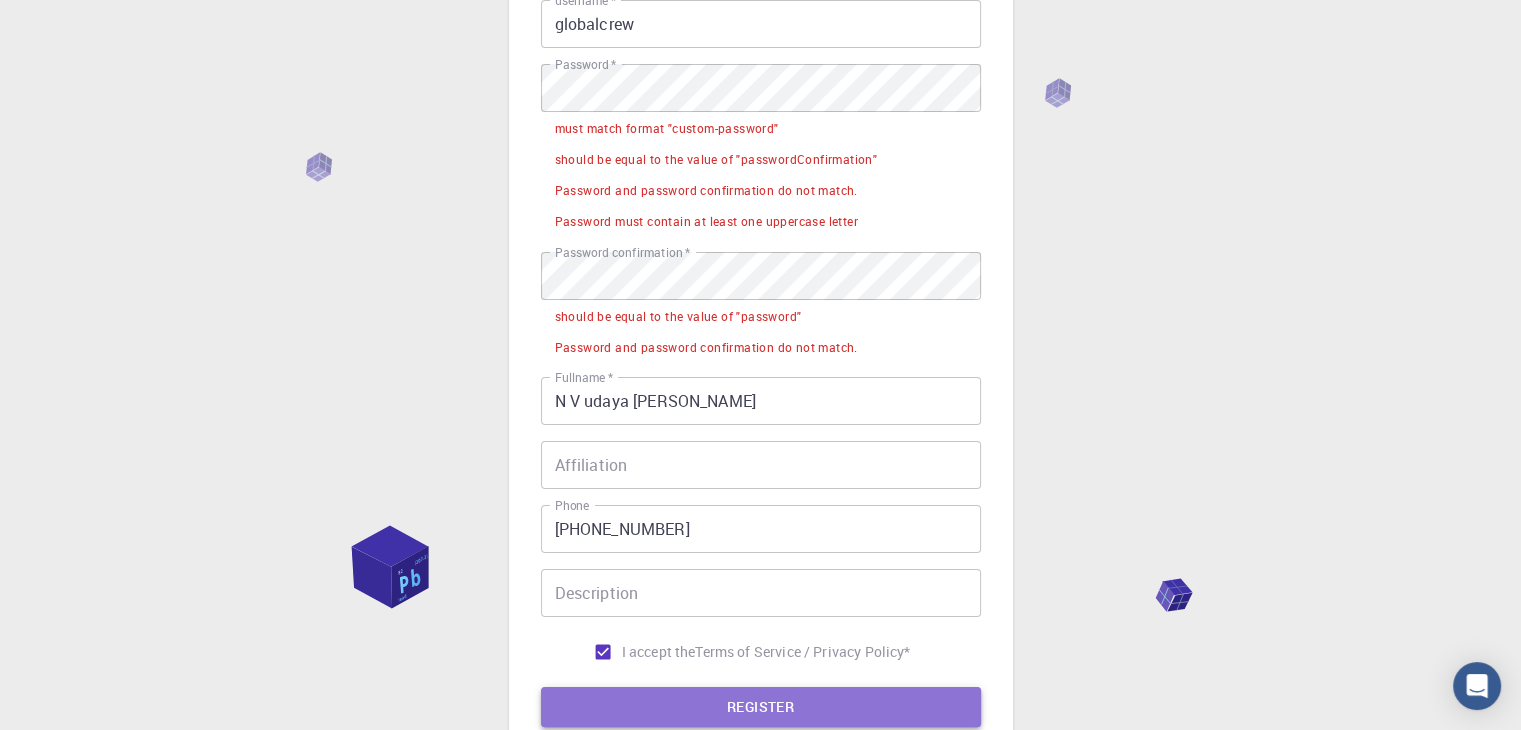 click on "REGISTER" at bounding box center (761, 707) 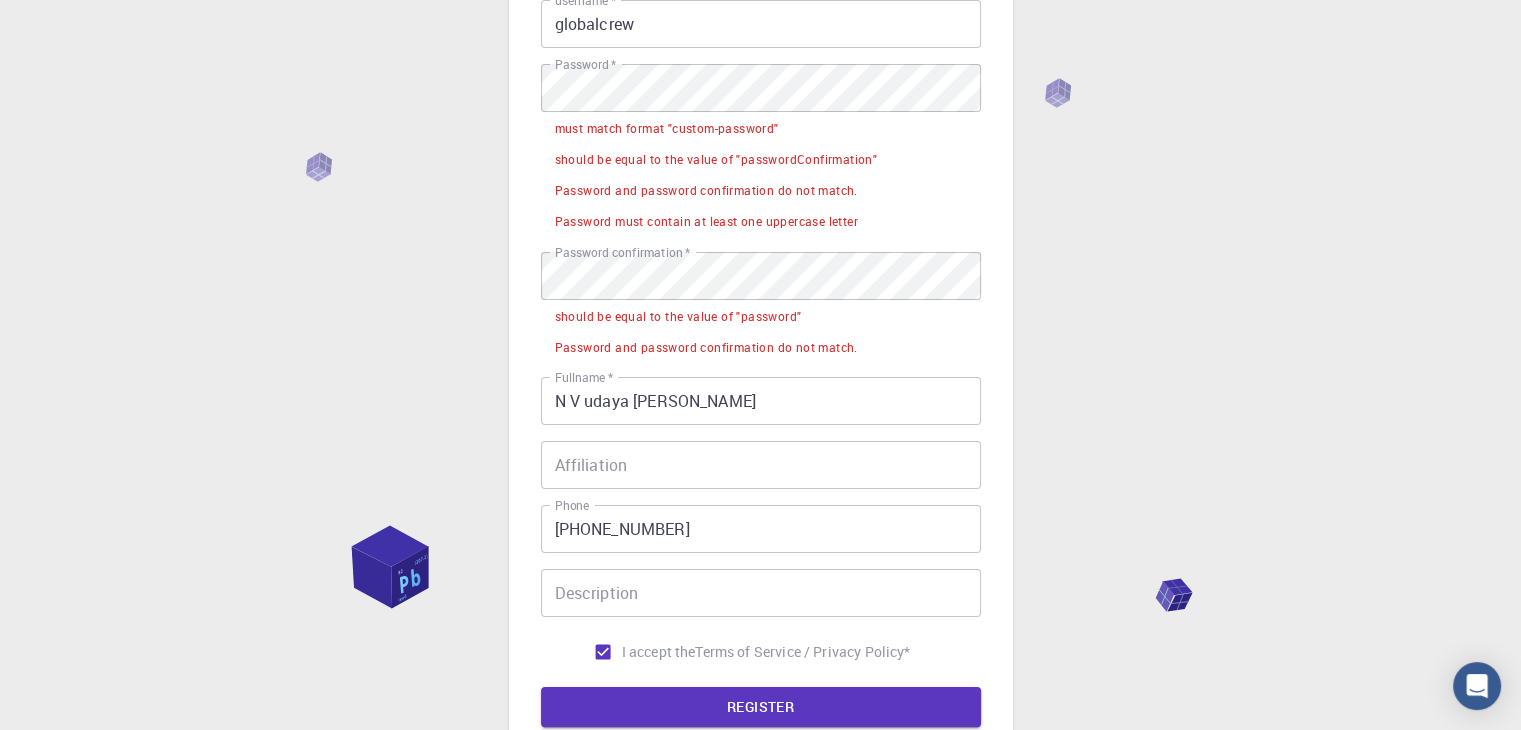 scroll, scrollTop: 104, scrollLeft: 0, axis: vertical 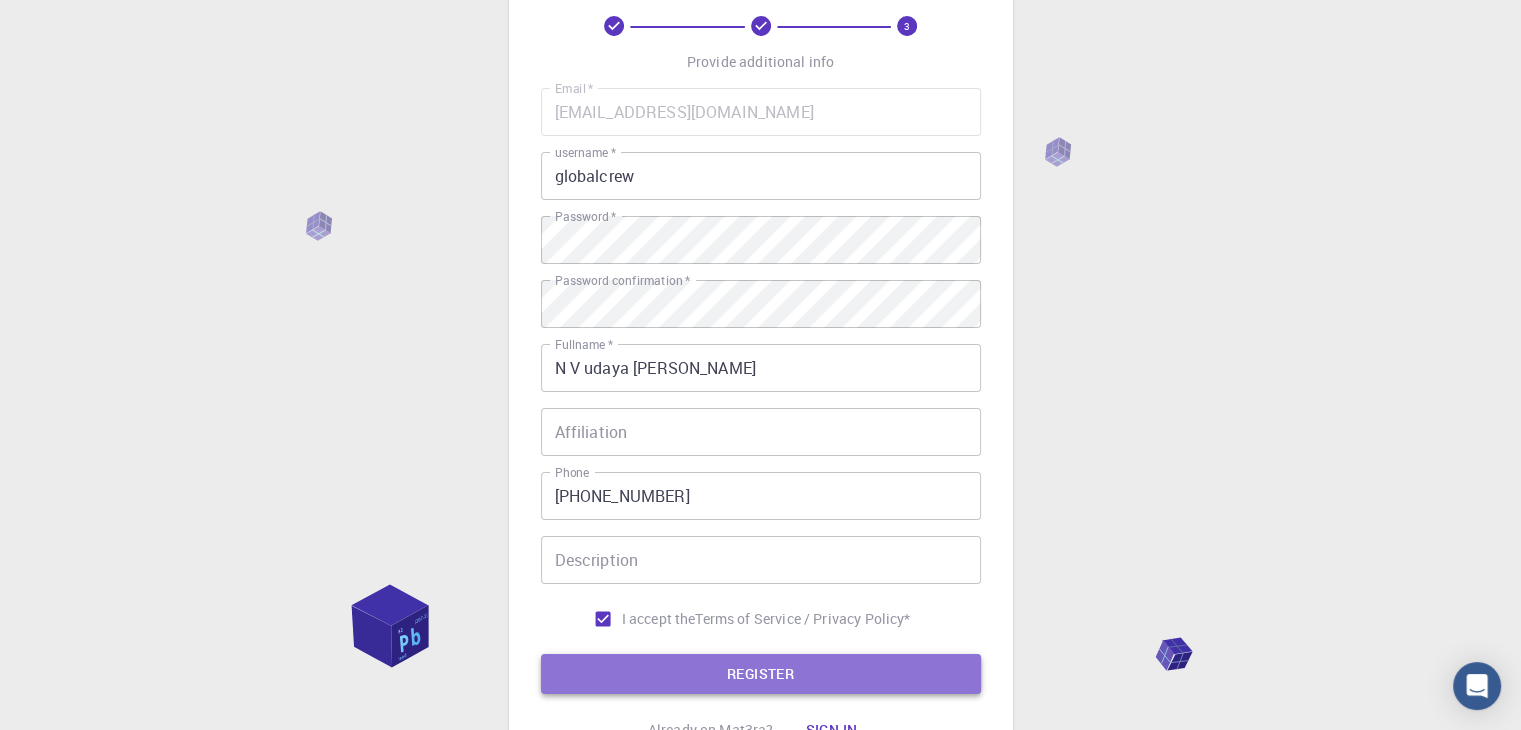 click on "REGISTER" at bounding box center [761, 674] 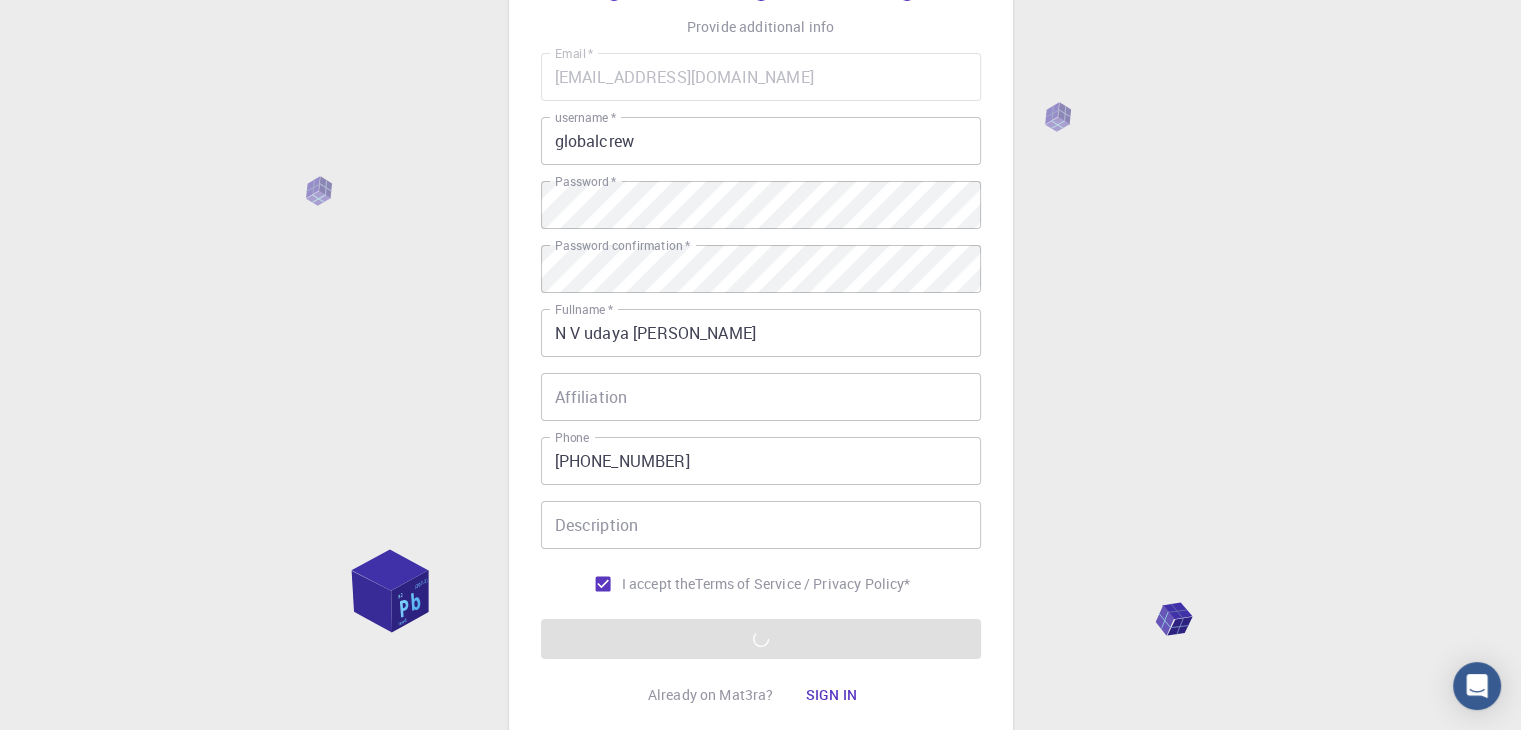 scroll, scrollTop: 160, scrollLeft: 0, axis: vertical 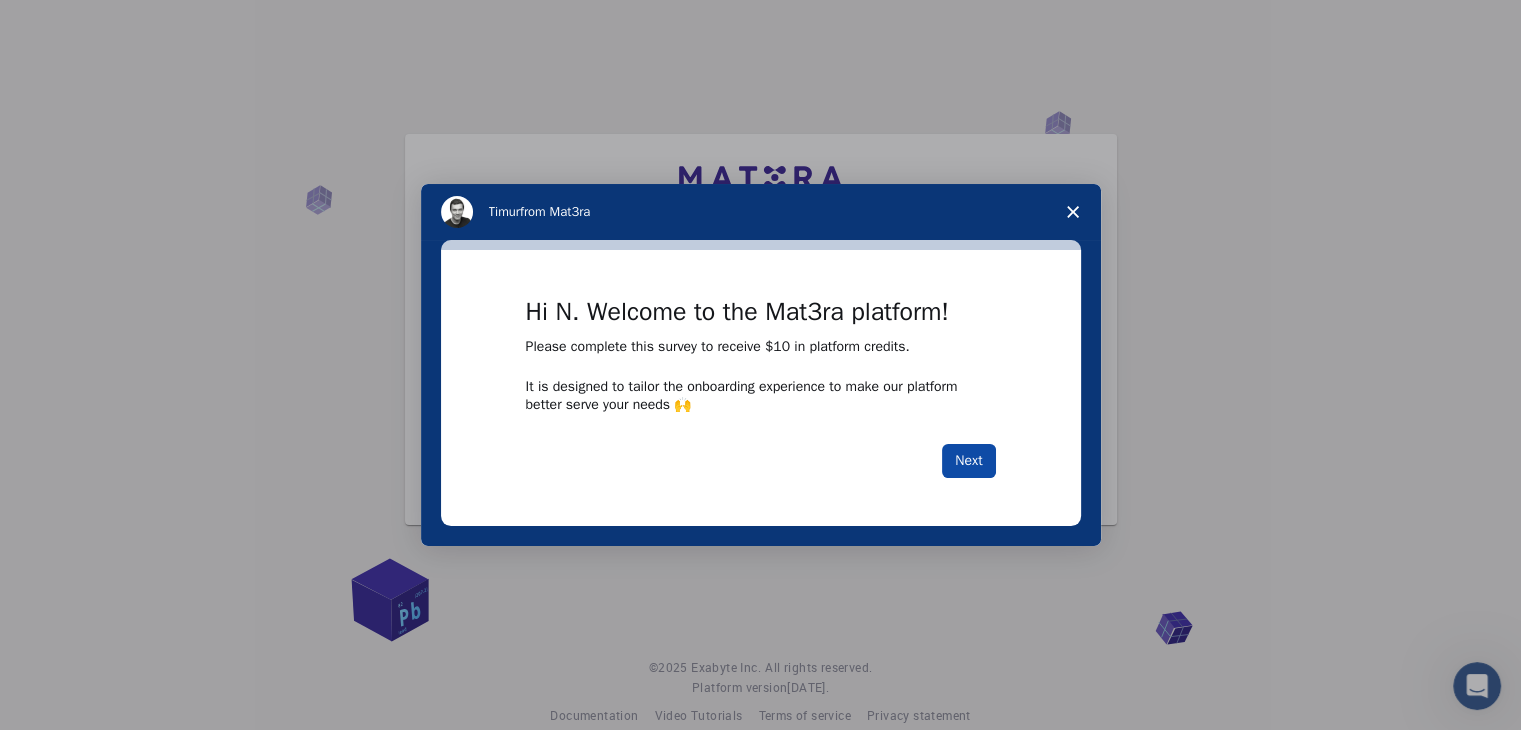 click on "Next" at bounding box center [968, 461] 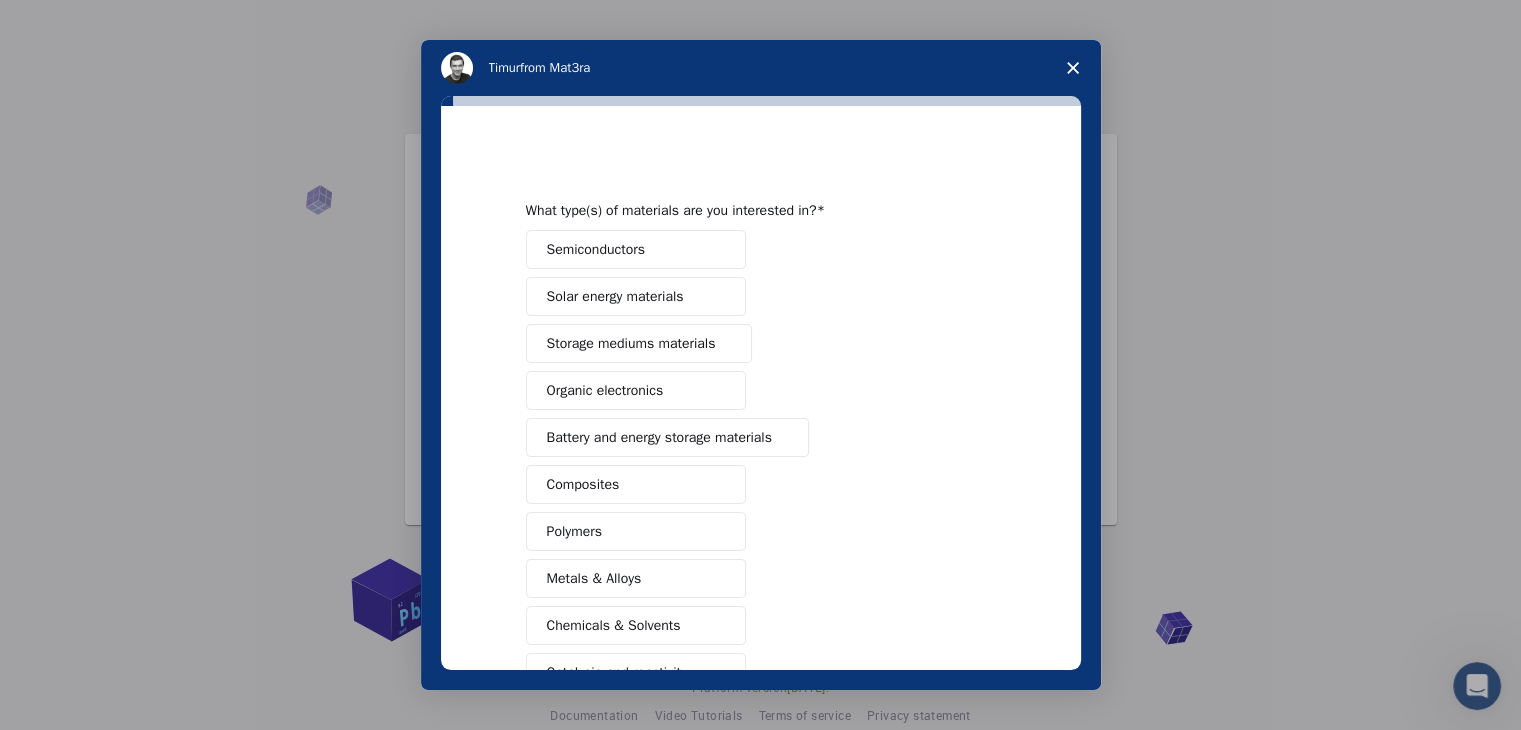 scroll, scrollTop: 230, scrollLeft: 0, axis: vertical 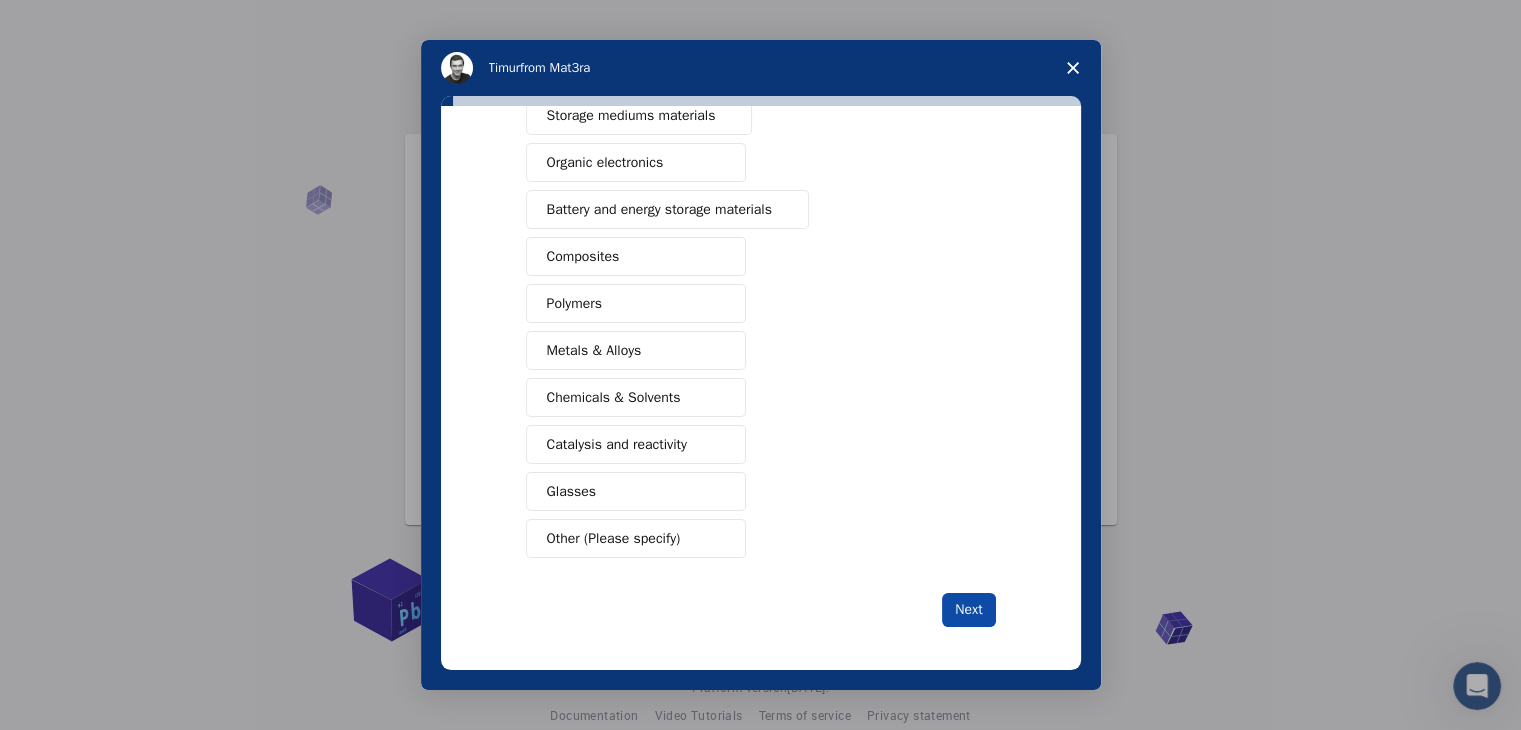 click on "Next" at bounding box center [968, 610] 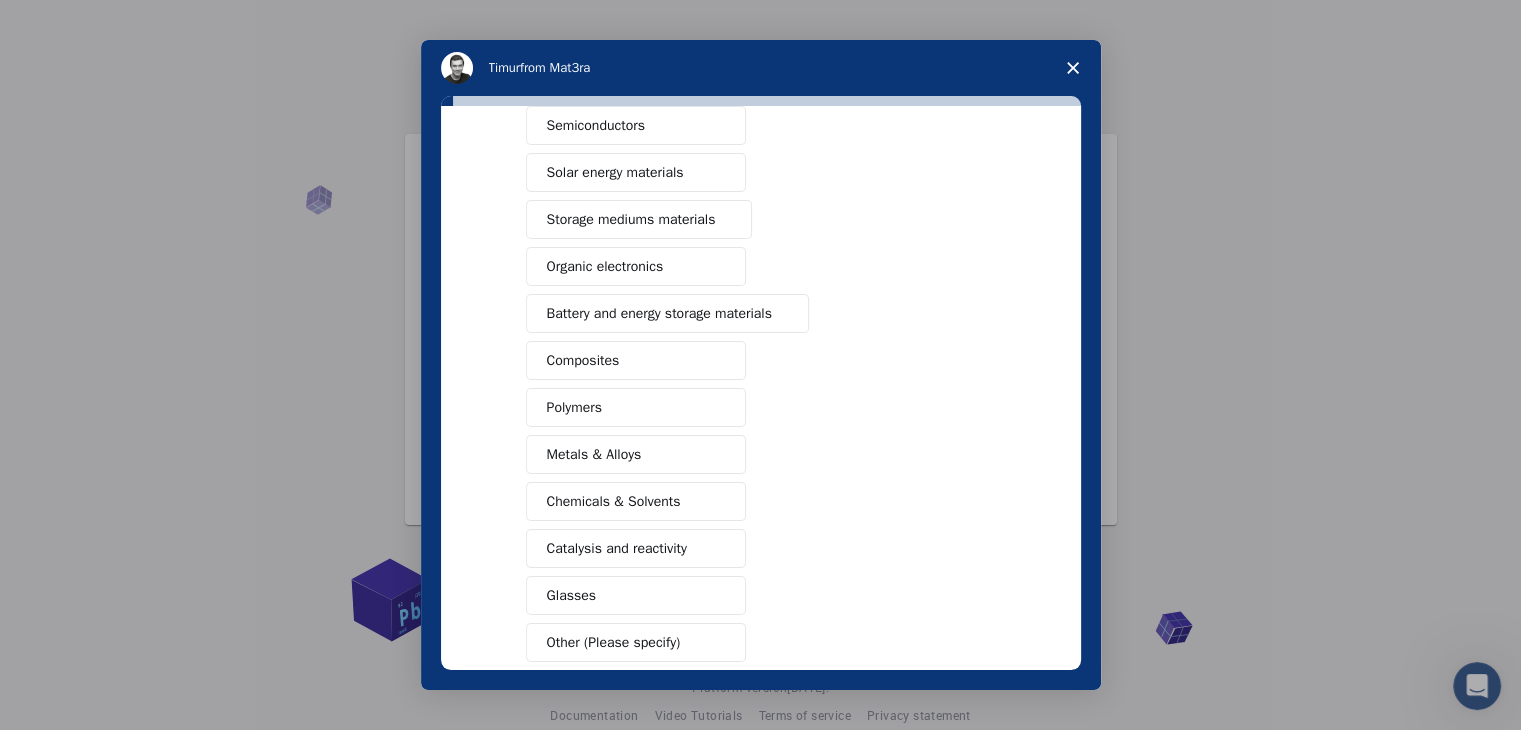 scroll, scrollTop: 253, scrollLeft: 0, axis: vertical 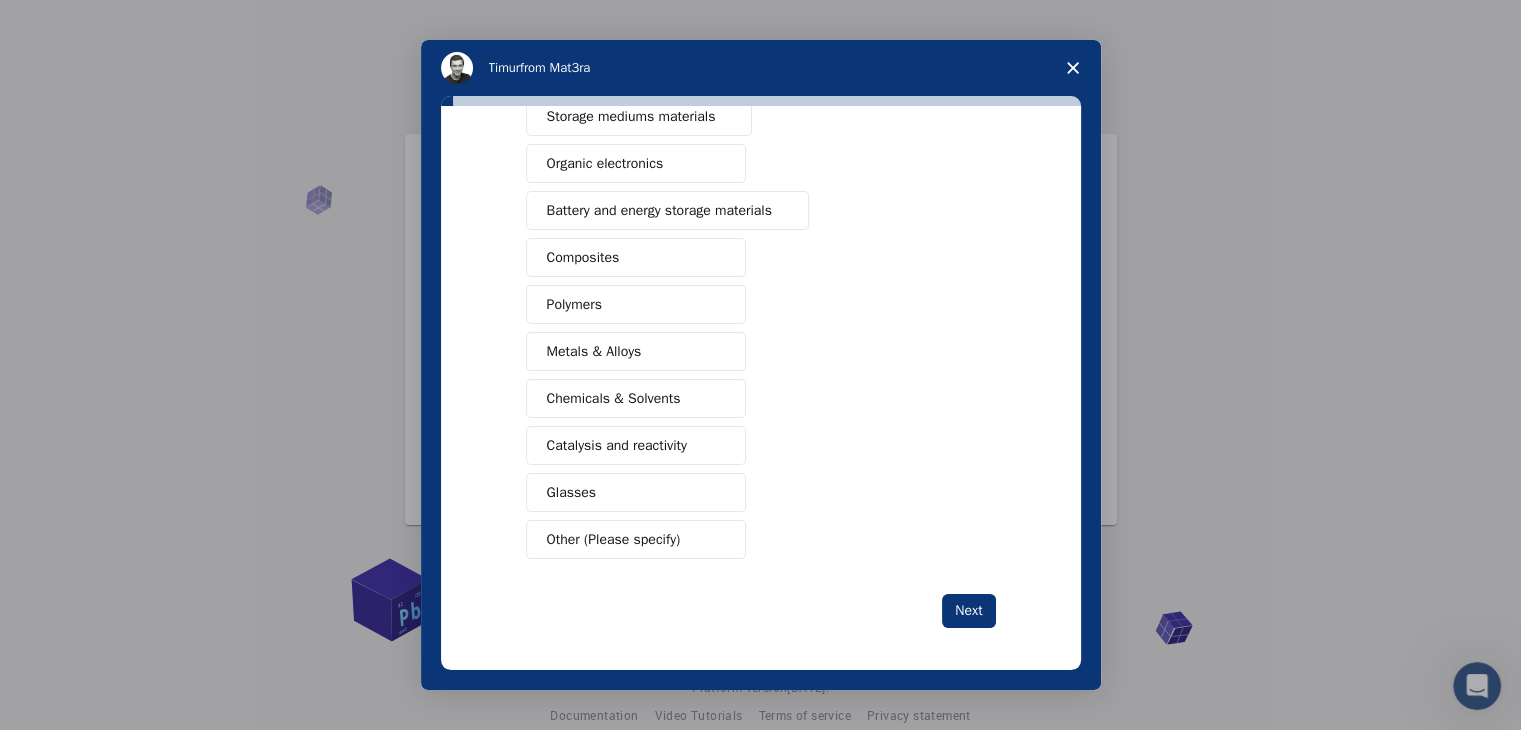 click at bounding box center (1073, 68) 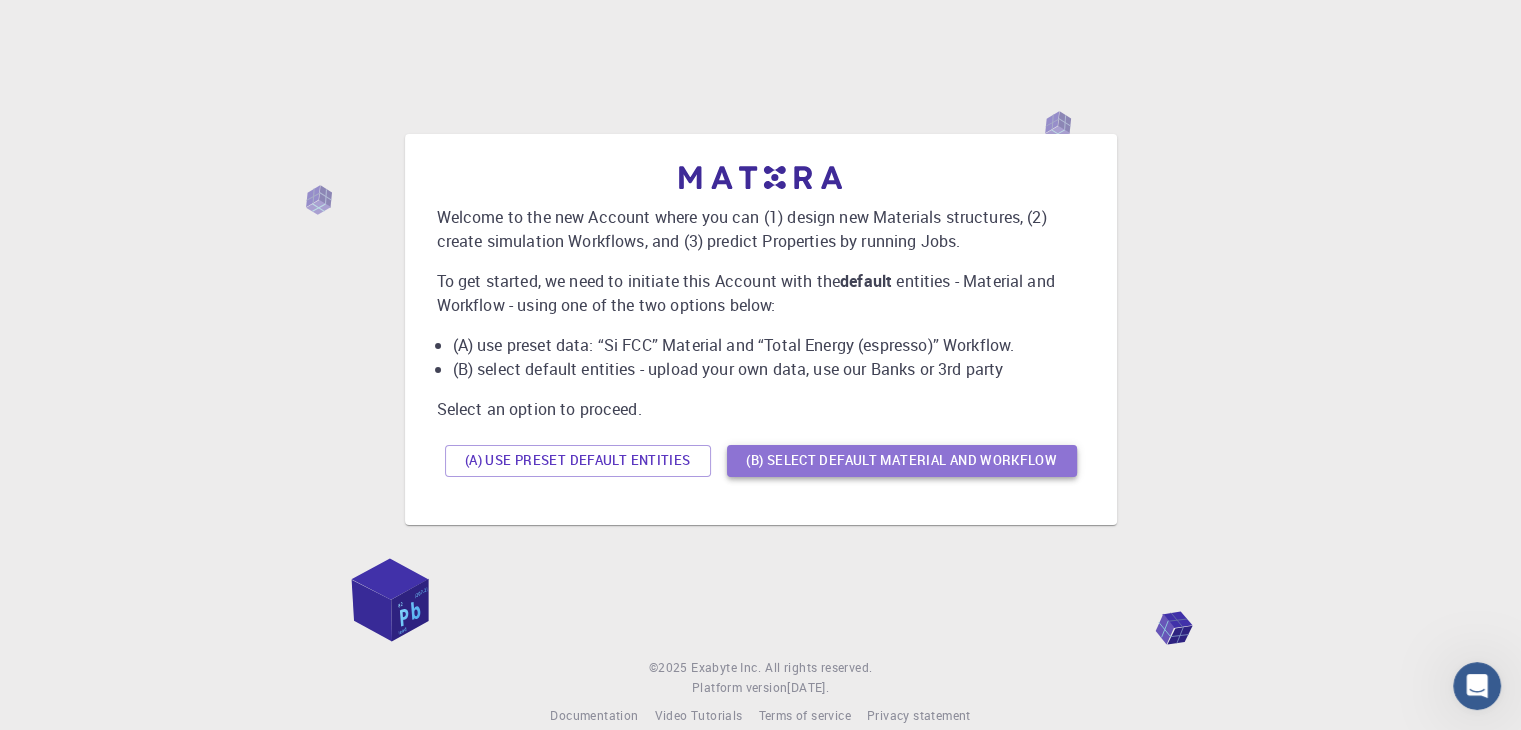 click on "(B) Select default material and workflow" at bounding box center (902, 461) 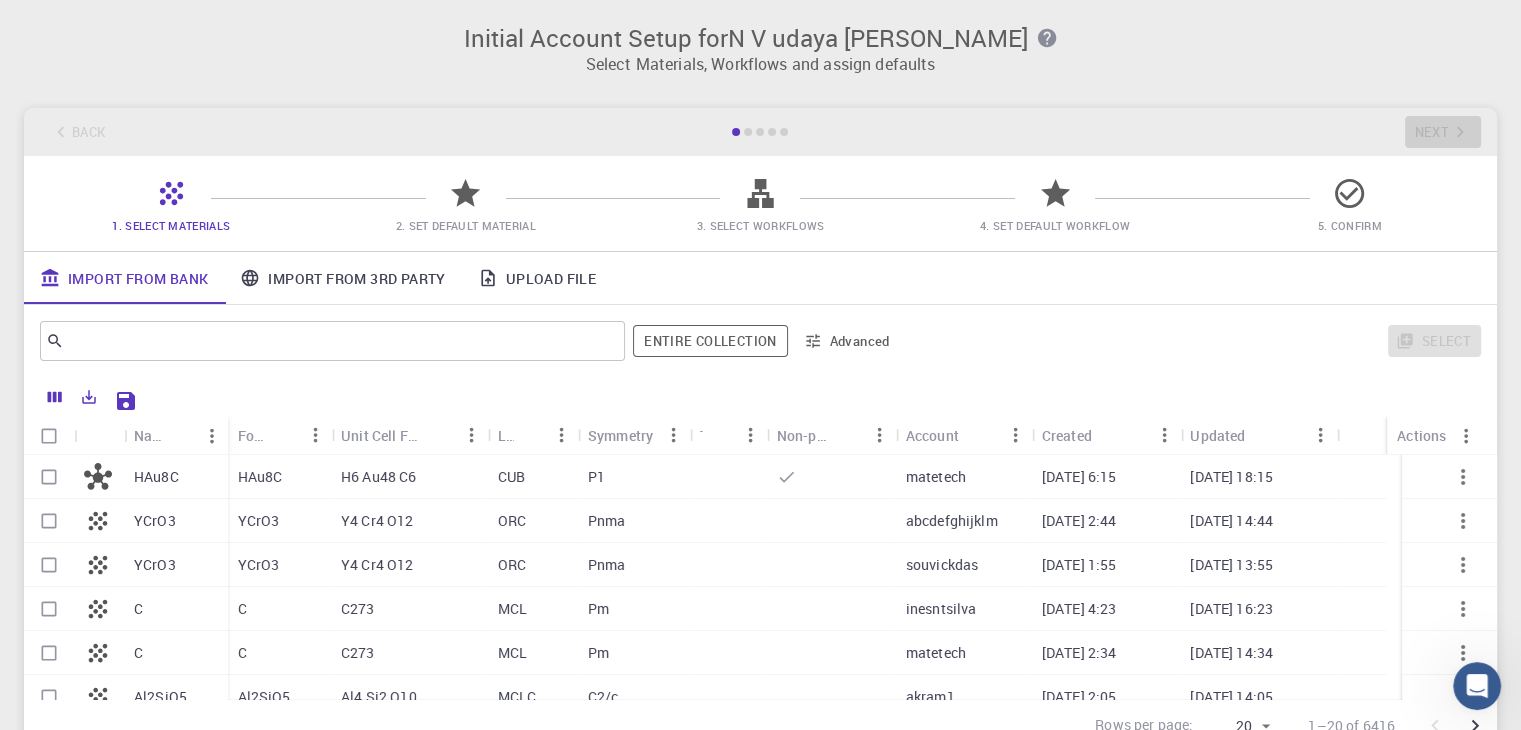scroll, scrollTop: 0, scrollLeft: 0, axis: both 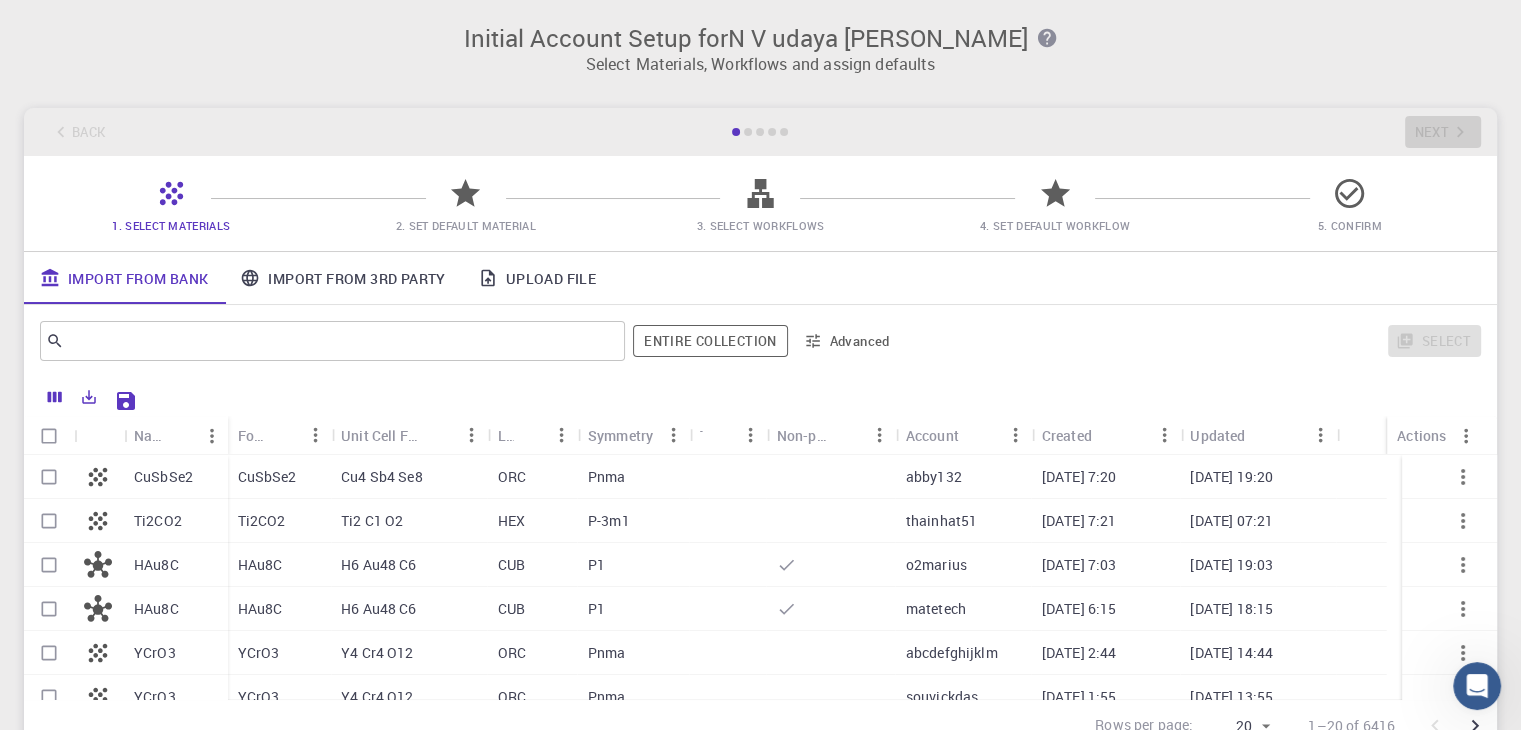 click on "HAu8C" at bounding box center [156, 565] 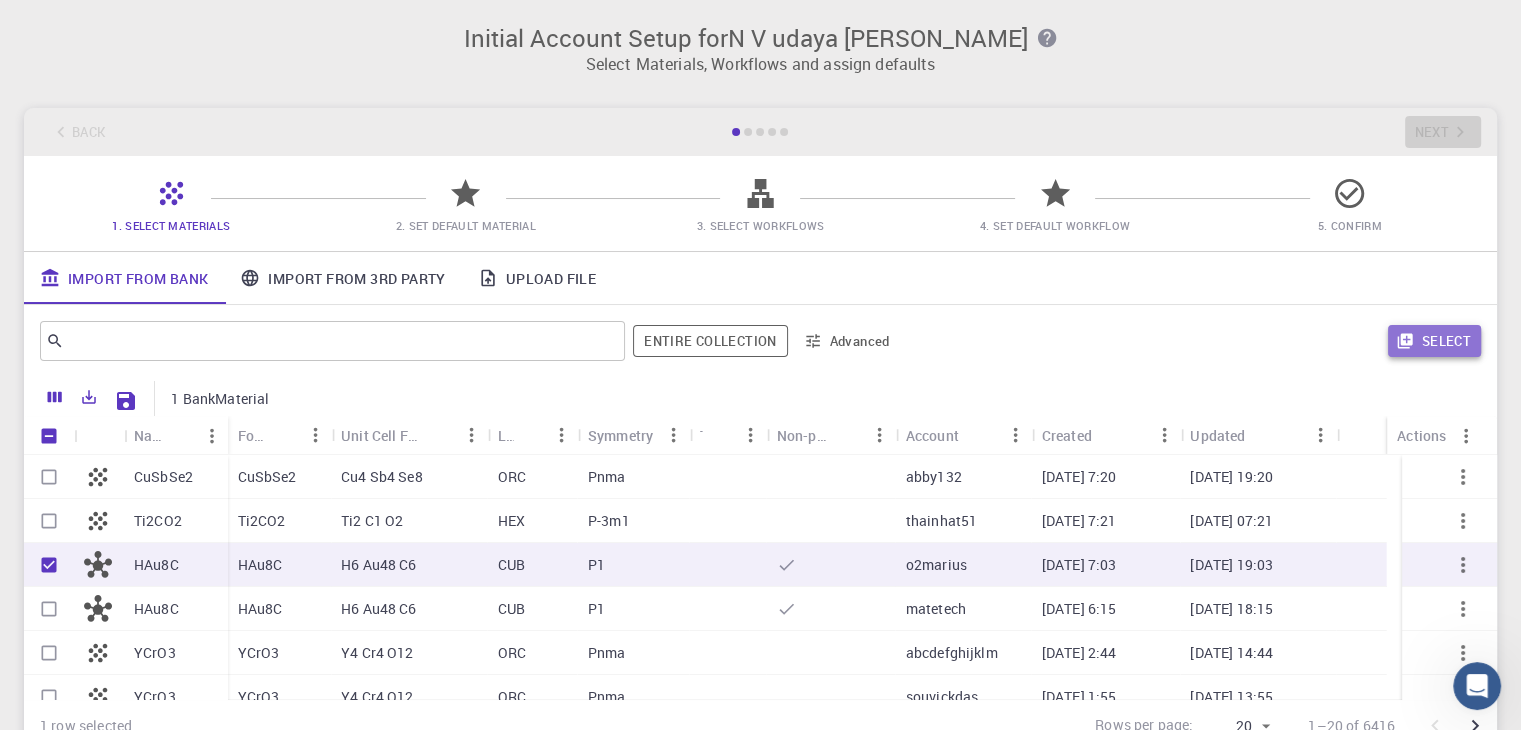 click on "Select" at bounding box center [1434, 341] 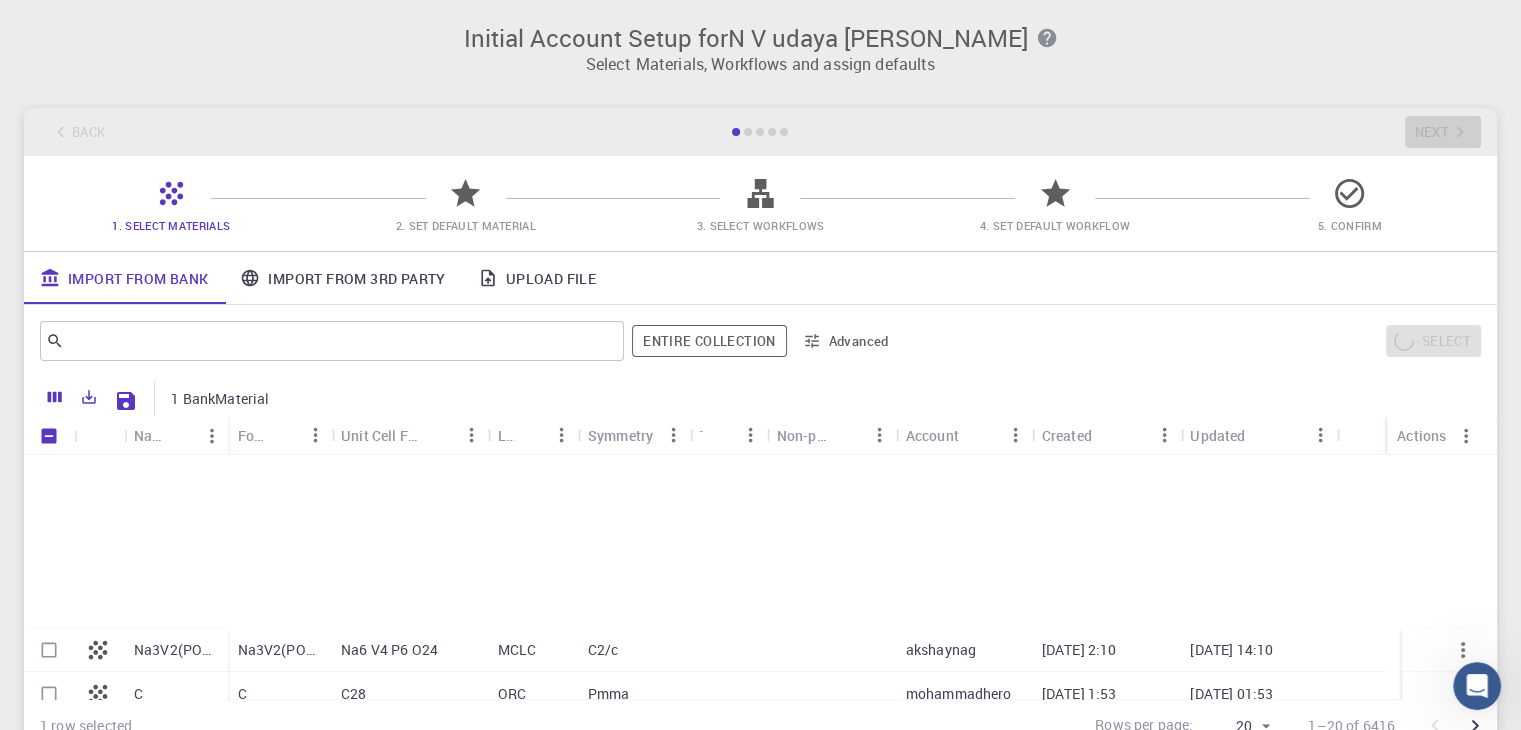 scroll, scrollTop: 635, scrollLeft: 0, axis: vertical 